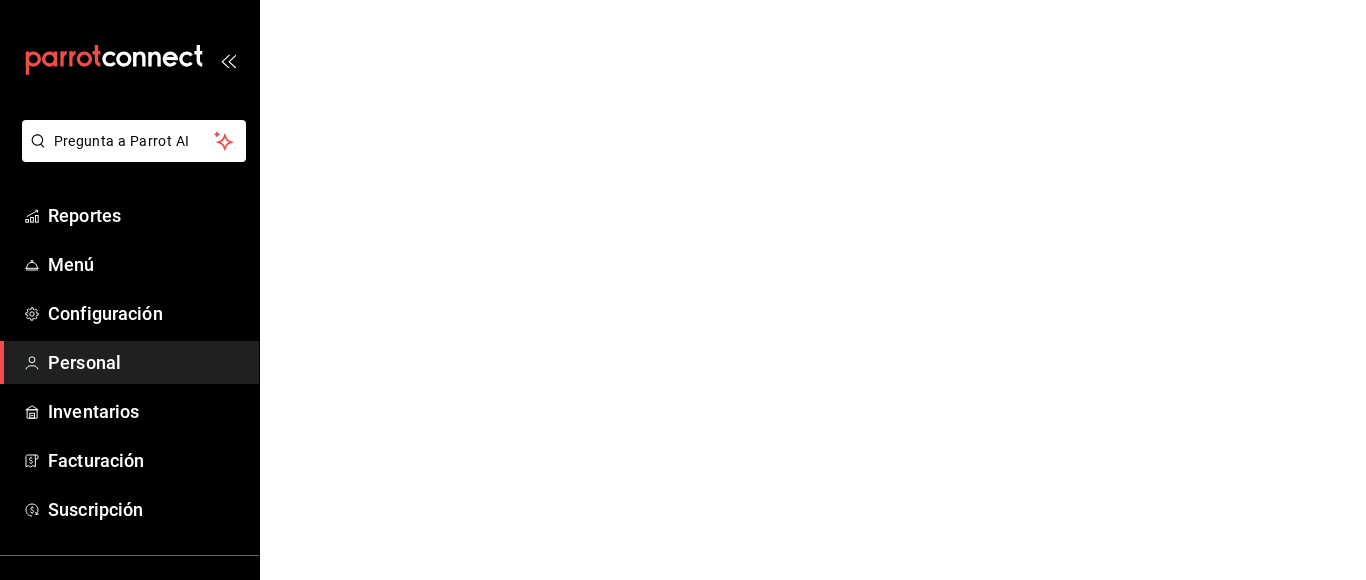 scroll, scrollTop: 0, scrollLeft: 0, axis: both 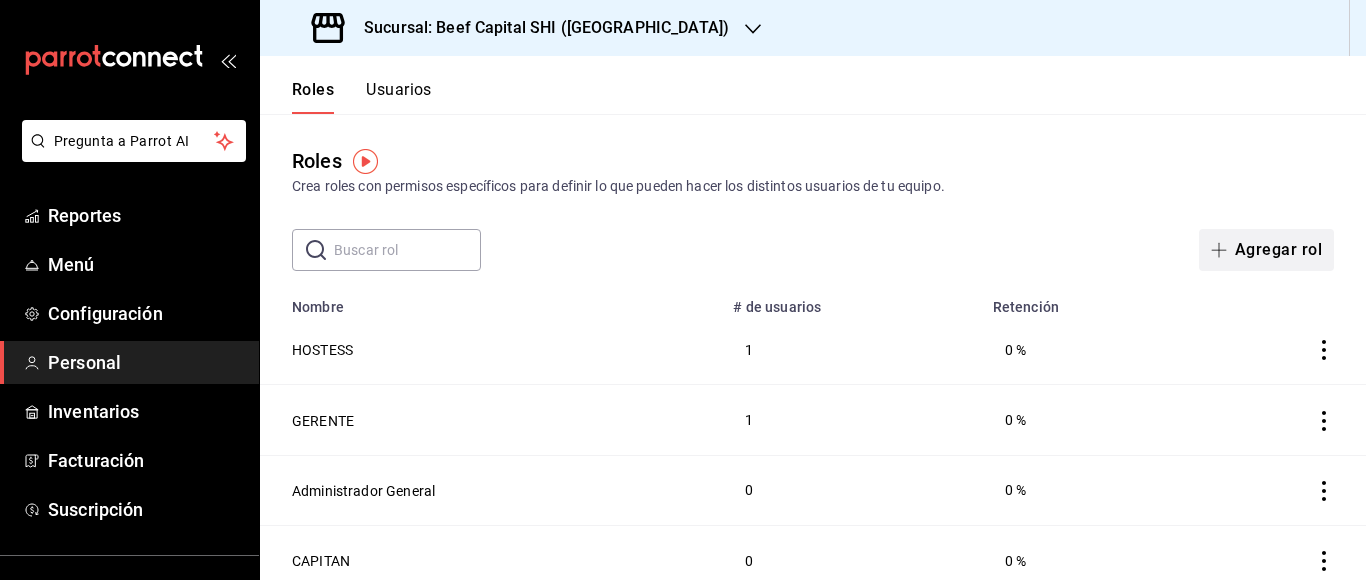 click at bounding box center (1223, 250) 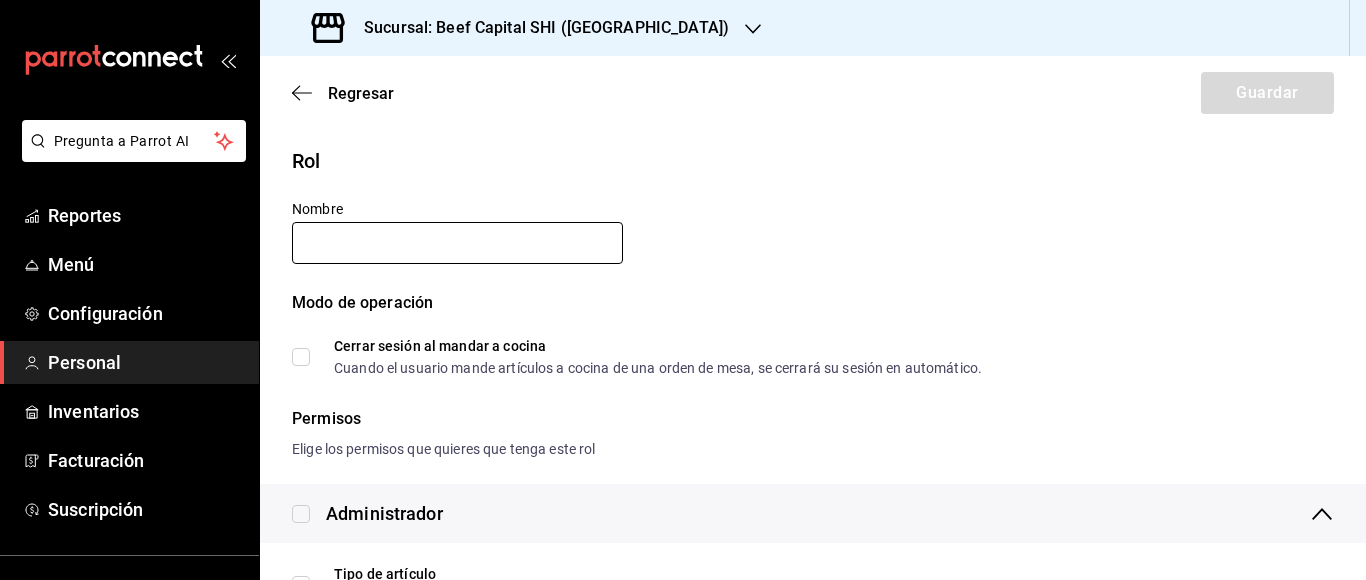 click at bounding box center [457, 243] 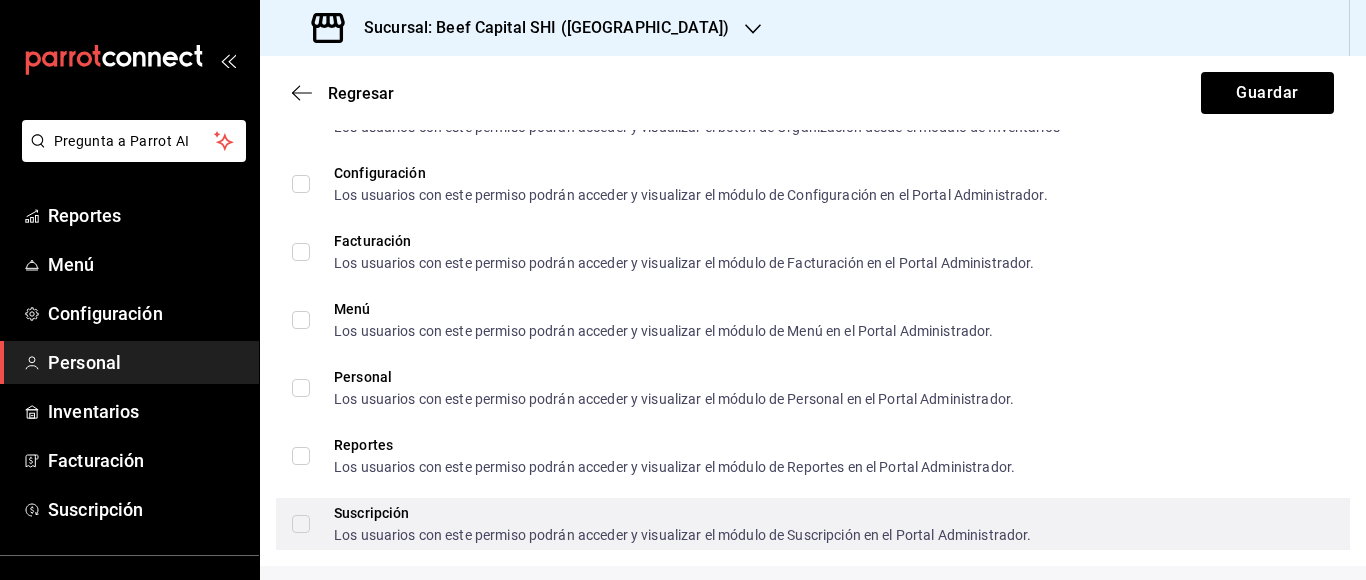 scroll, scrollTop: 1296, scrollLeft: 0, axis: vertical 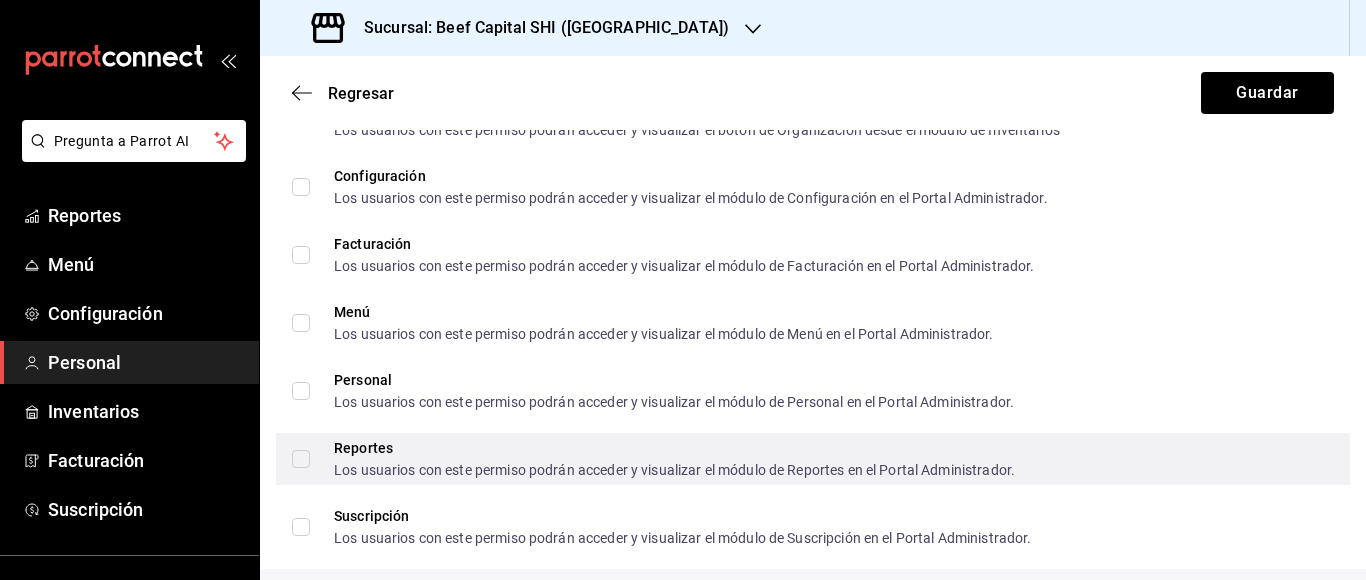 type on "Chef" 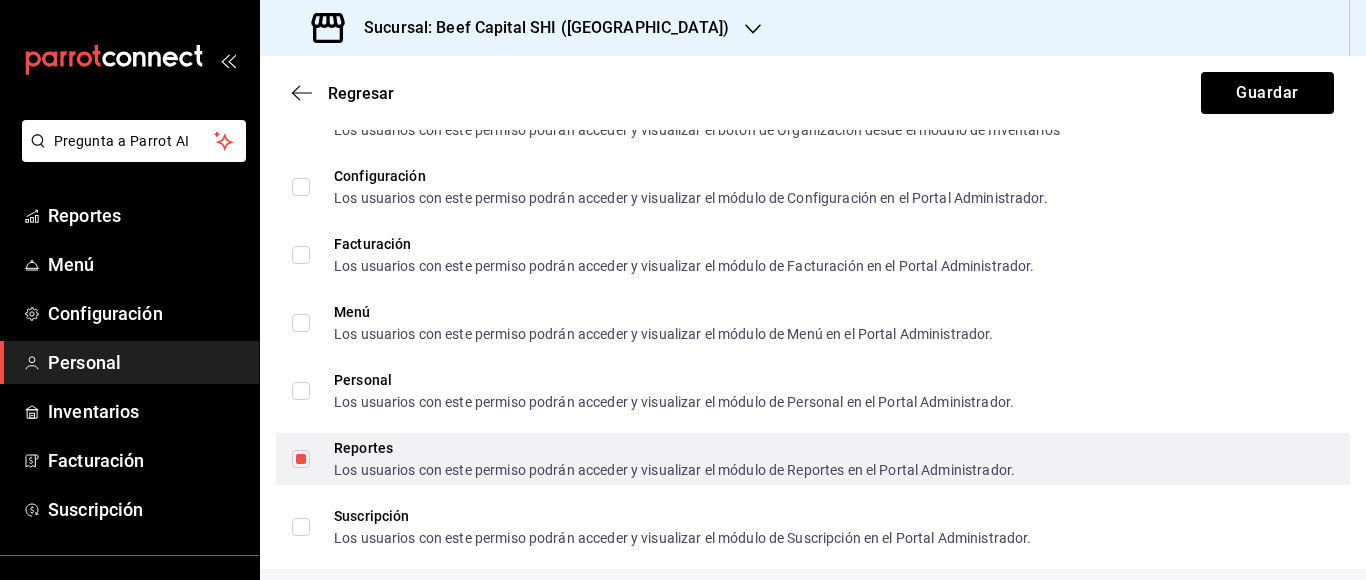 checkbox on "true" 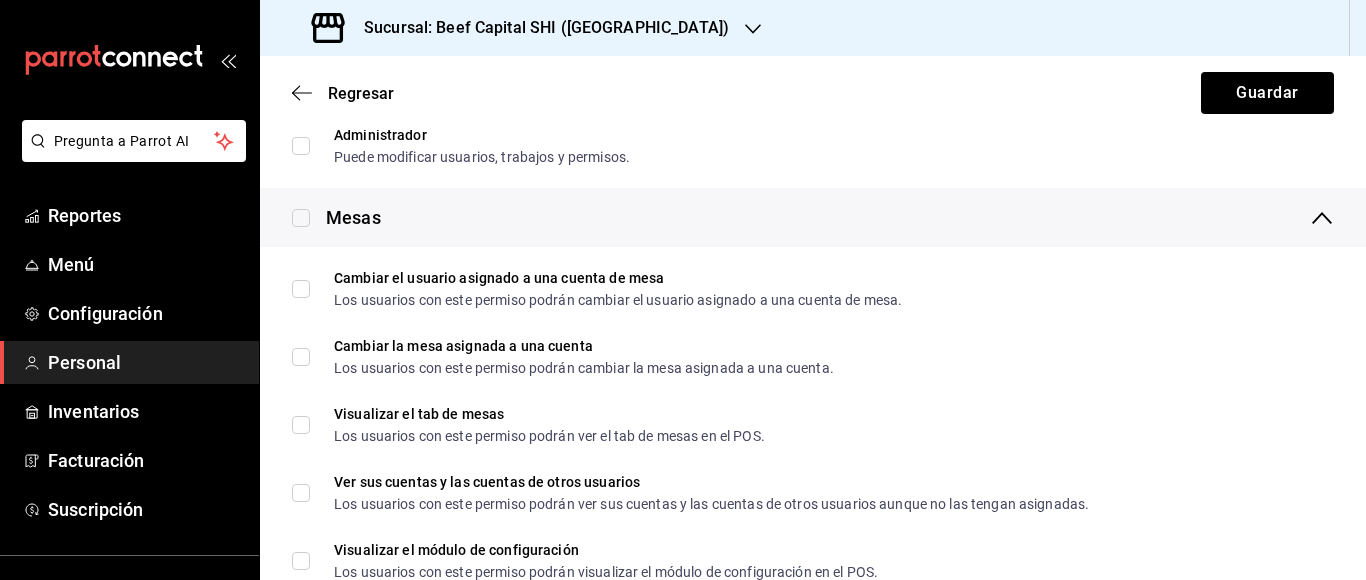 scroll, scrollTop: 496, scrollLeft: 0, axis: vertical 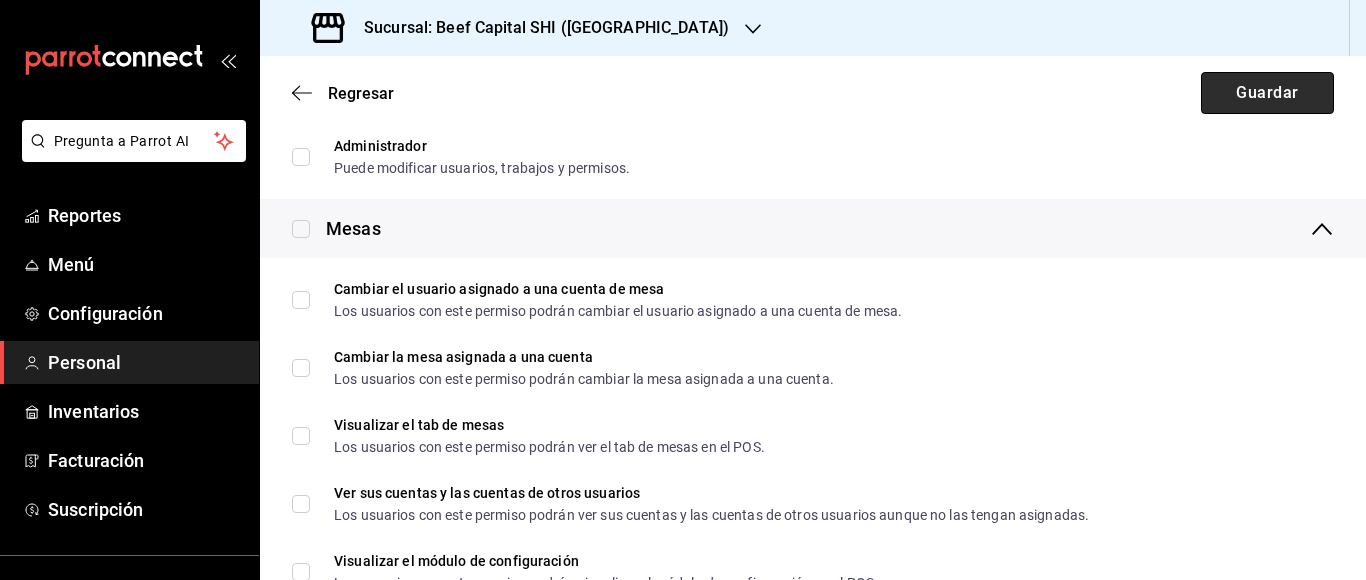click on "Guardar" at bounding box center [1267, 93] 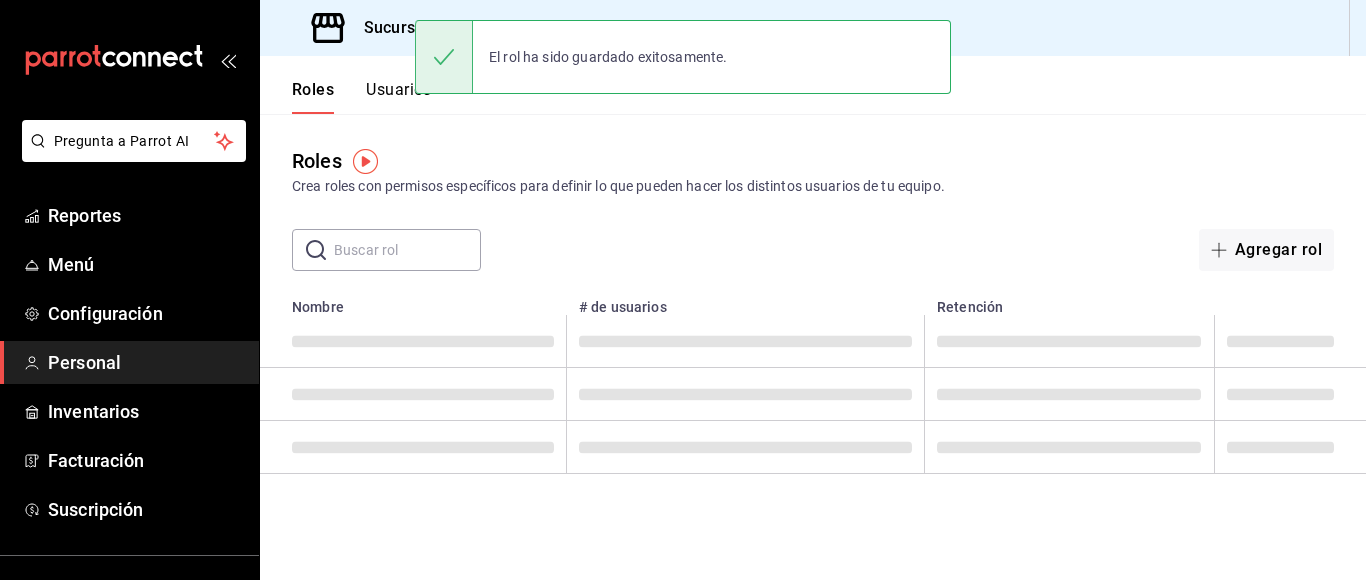 scroll, scrollTop: 0, scrollLeft: 0, axis: both 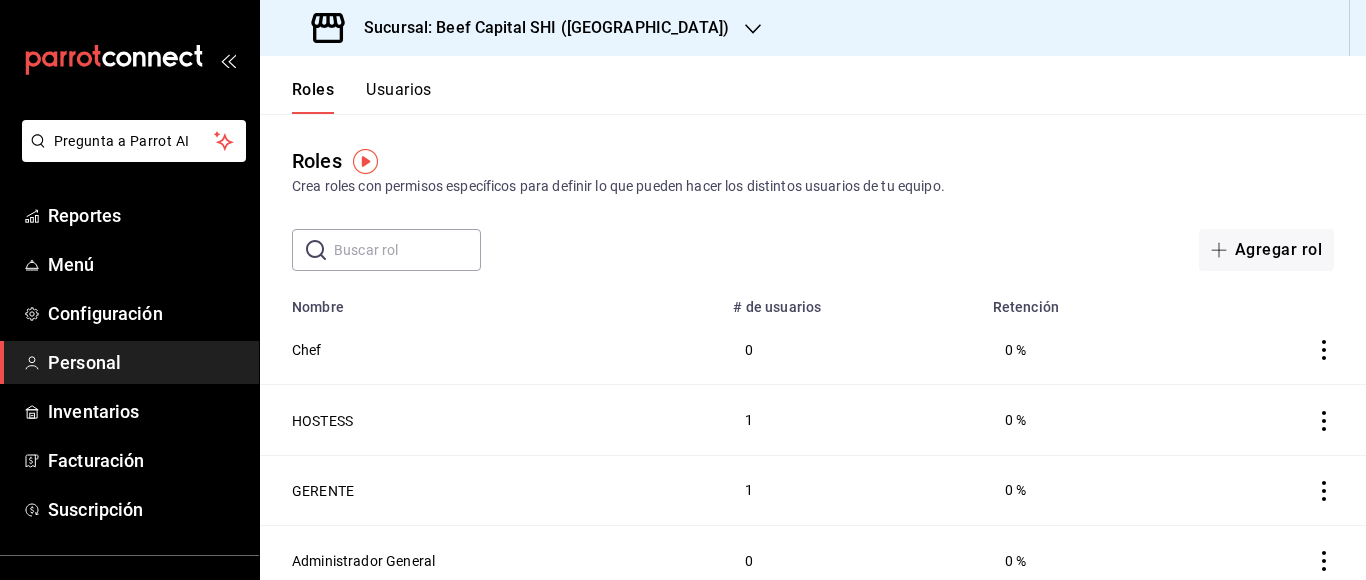 click on "Usuarios" at bounding box center [399, 97] 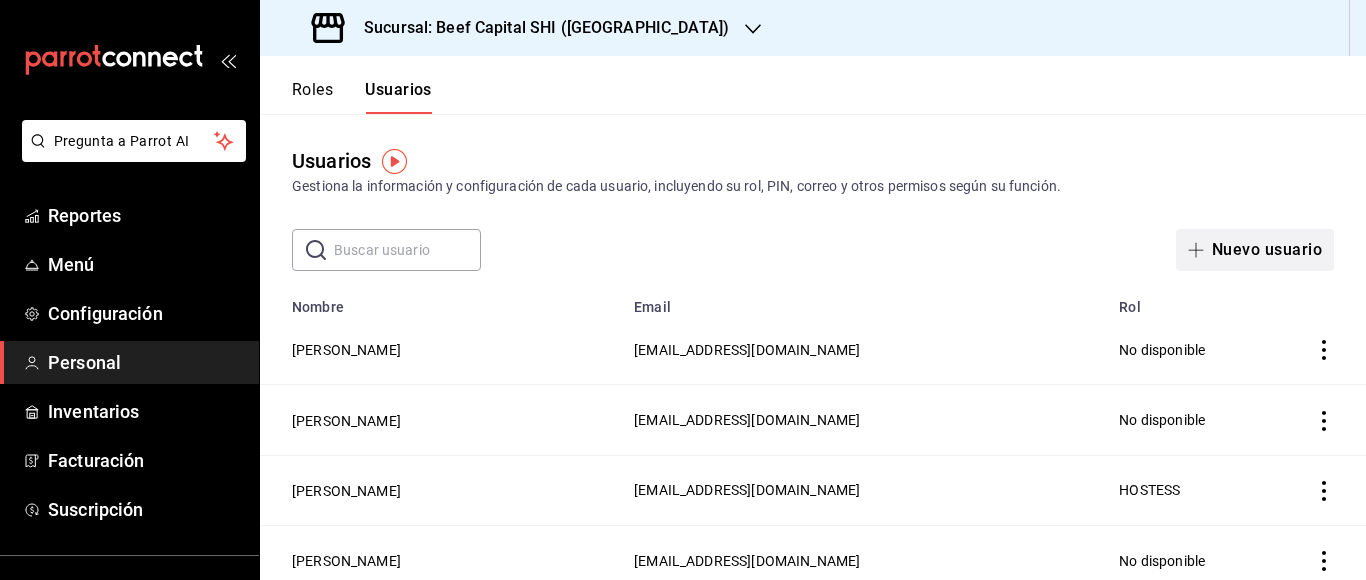 click on "Nuevo usuario" at bounding box center [1255, 250] 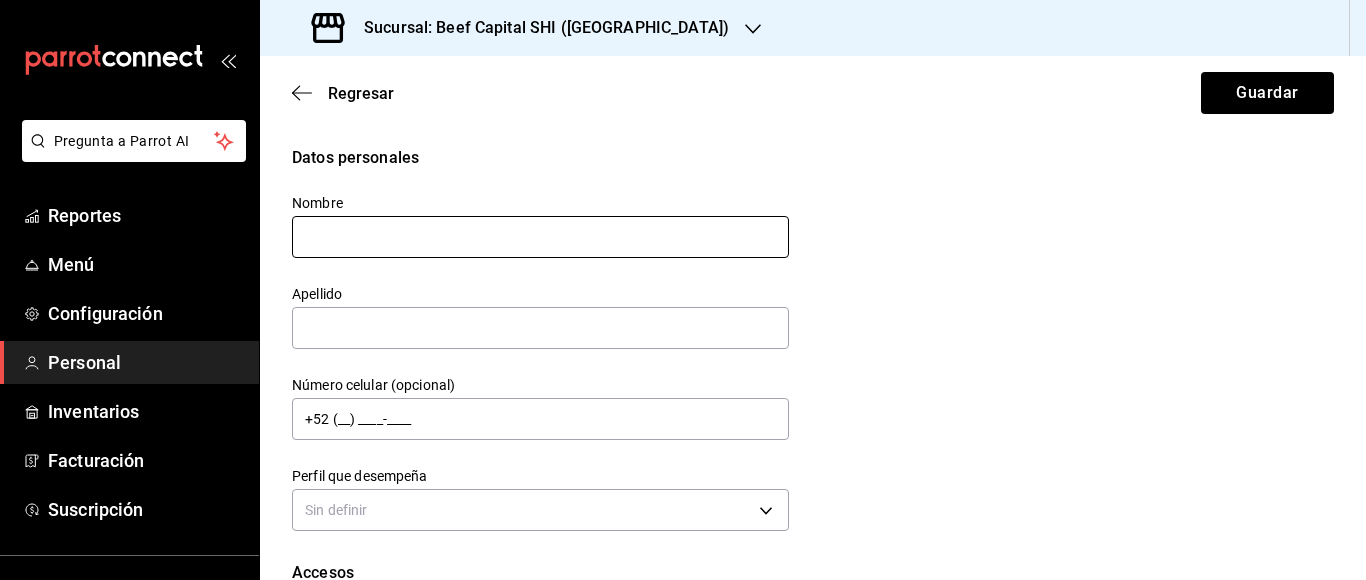 click at bounding box center [540, 237] 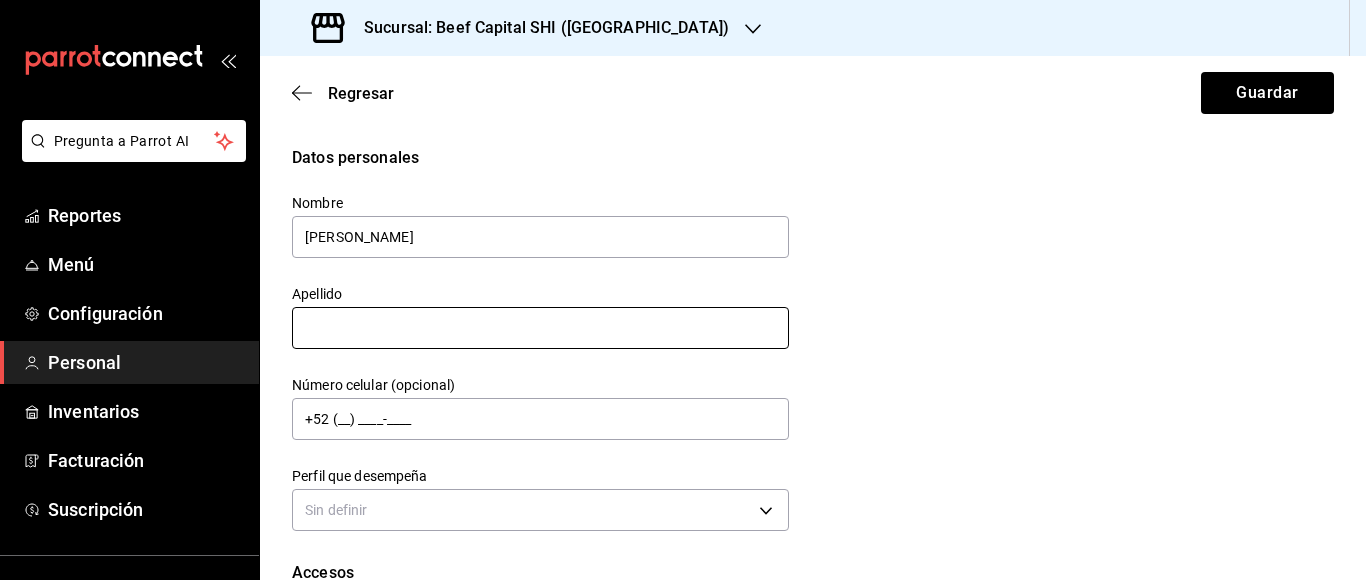 type on "[PERSON_NAME]" 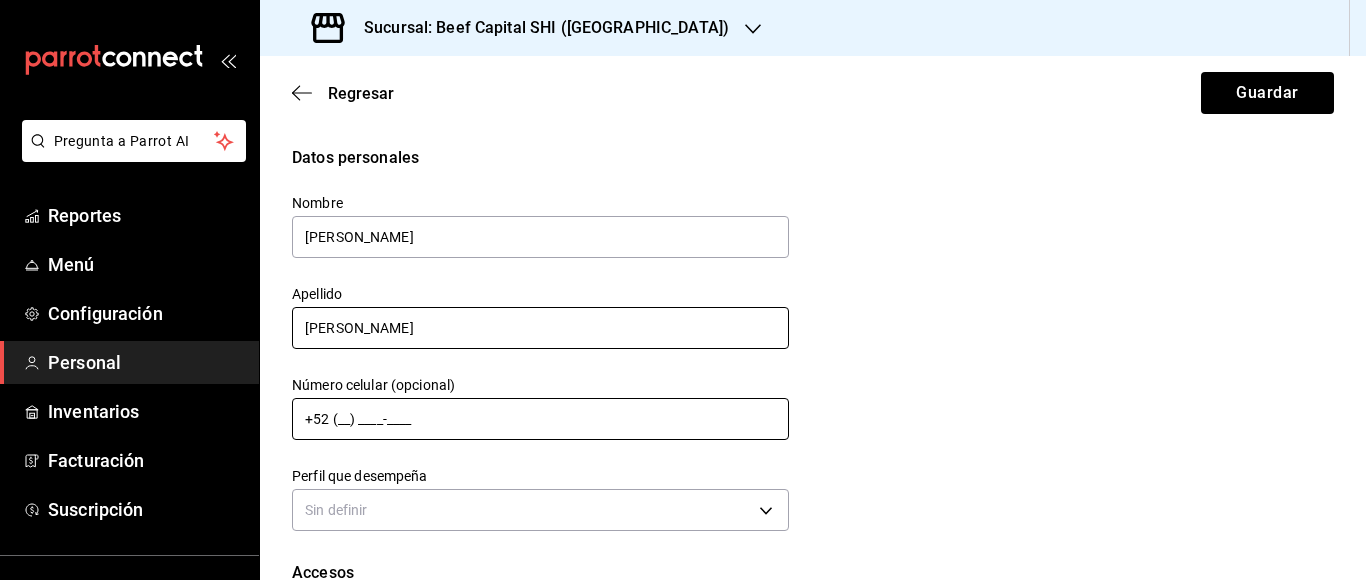 type on "[PERSON_NAME]" 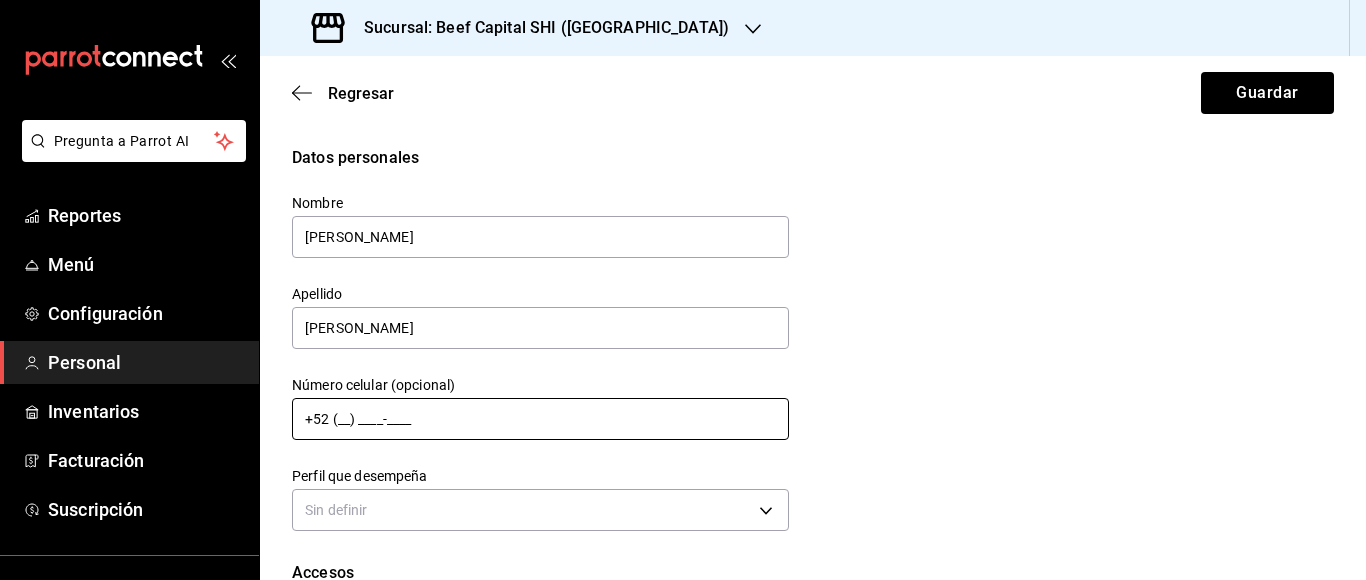 click on "+52 (__) ____-____" at bounding box center [540, 419] 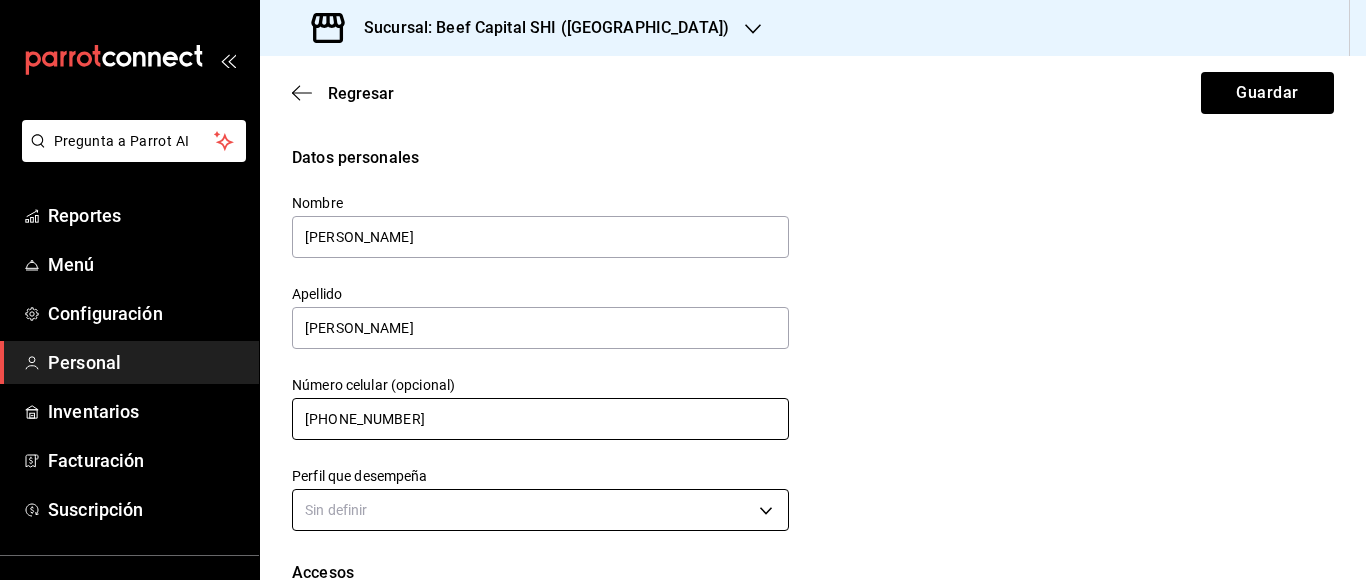scroll, scrollTop: 200, scrollLeft: 0, axis: vertical 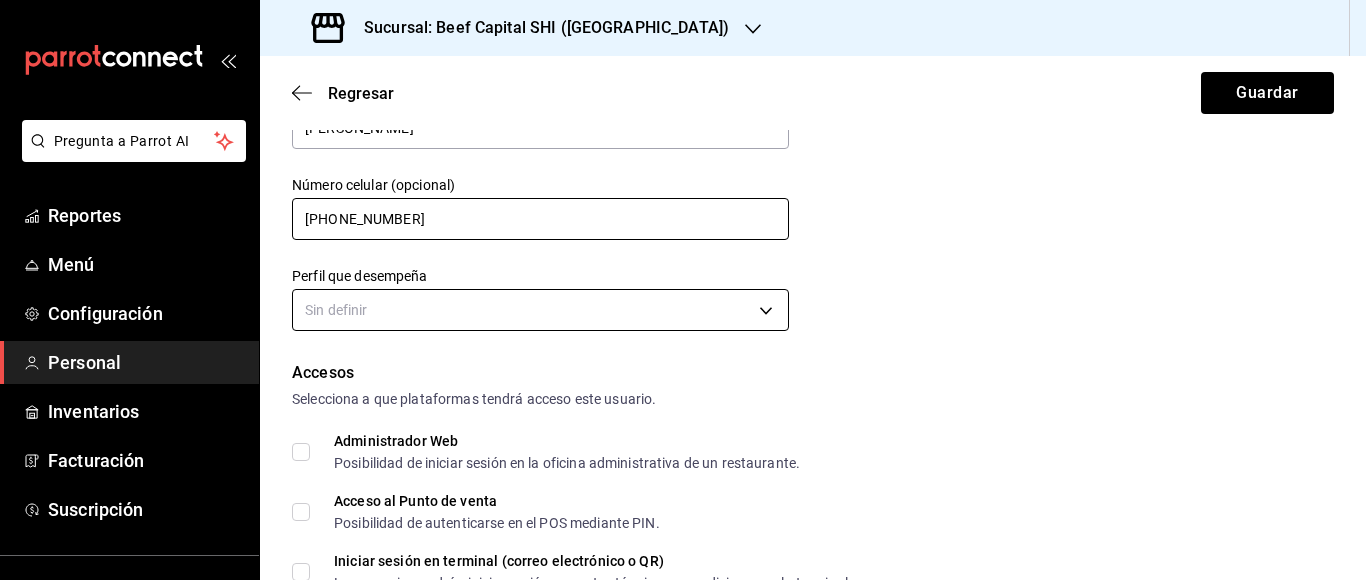 type on "[PHONE_NUMBER]" 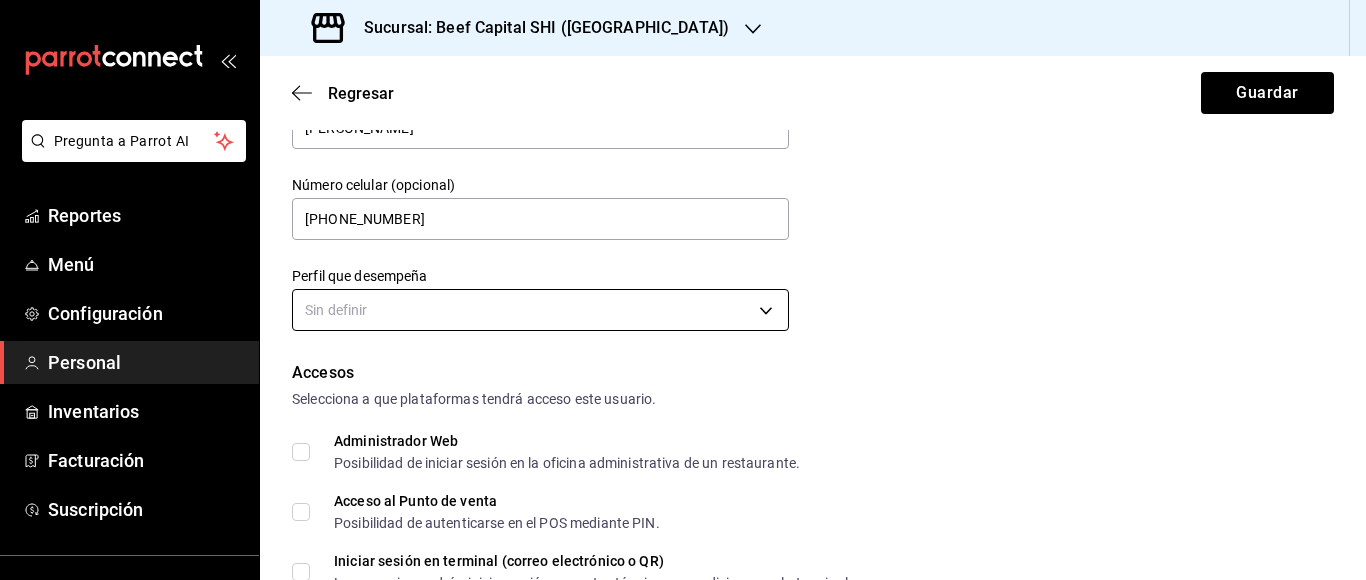 click on "Pregunta a Parrot AI Reportes   Menú   Configuración   Personal   Inventarios   Facturación   Suscripción   Ayuda Recomienda Parrot   [PERSON_NAME]   Sugerir nueva función   Sucursal: Beef Capital SHI ([GEOGRAPHIC_DATA]) Regresar Guardar Datos personales Nombre [PERSON_NAME] [PERSON_NAME] Número celular (opcional) [PHONE_NUMBER] Perfil que desempeña Sin definir Accesos Selecciona a que plataformas tendrá acceso este usuario. Administrador Web Posibilidad de iniciar sesión en la oficina administrativa de un restaurante.  Acceso al Punto de venta Posibilidad de autenticarse en el POS mediante PIN.  Iniciar sesión en terminal (correo electrónico o QR) Los usuarios podrán iniciar sesión y aceptar términos y condiciones en la terminal. Acceso uso de terminal Los usuarios podrán acceder y utilizar la terminal para visualizar y procesar pagos de sus órdenes. Correo electrónico Se volverá obligatorio [PERSON_NAME] ciertos accesos activados. Contraseña Contraseña Repetir contraseña Repetir contraseña PIN ​" at bounding box center [683, 290] 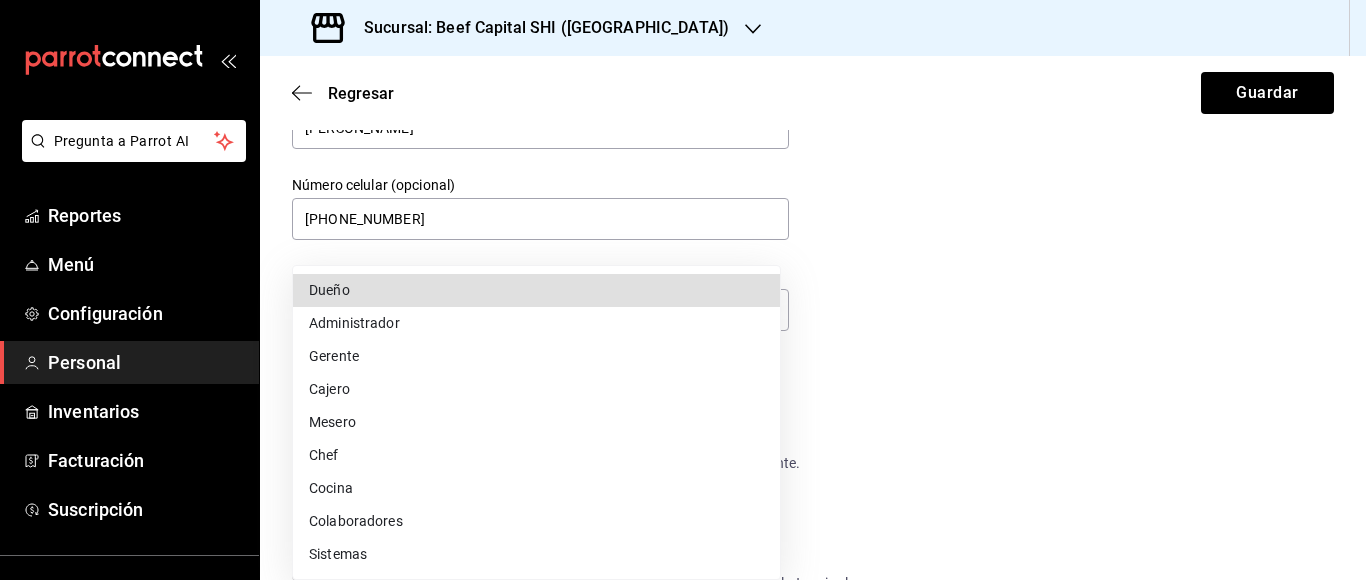 click on "Chef" at bounding box center [536, 455] 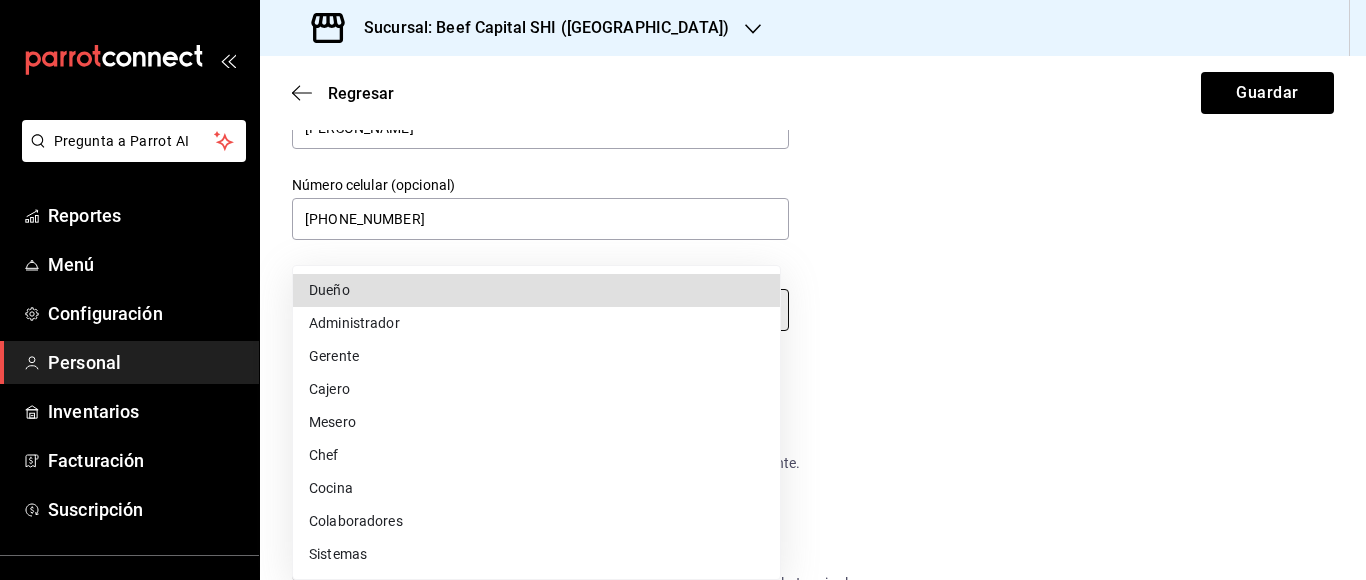 type on "CHEF" 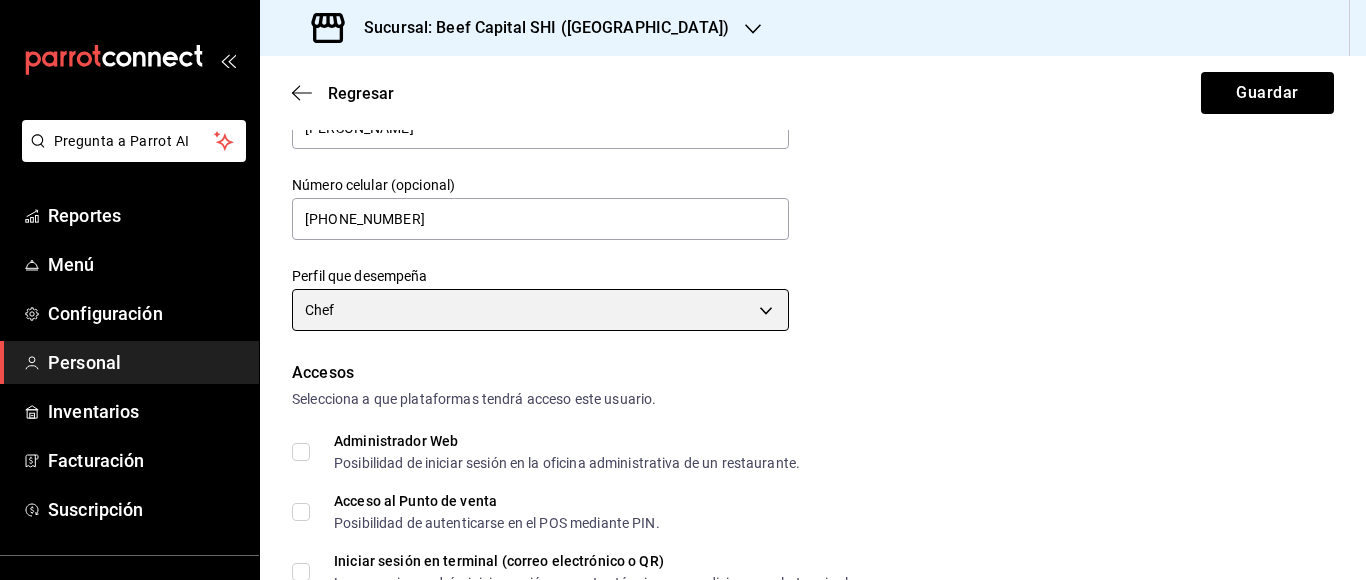 scroll, scrollTop: 400, scrollLeft: 0, axis: vertical 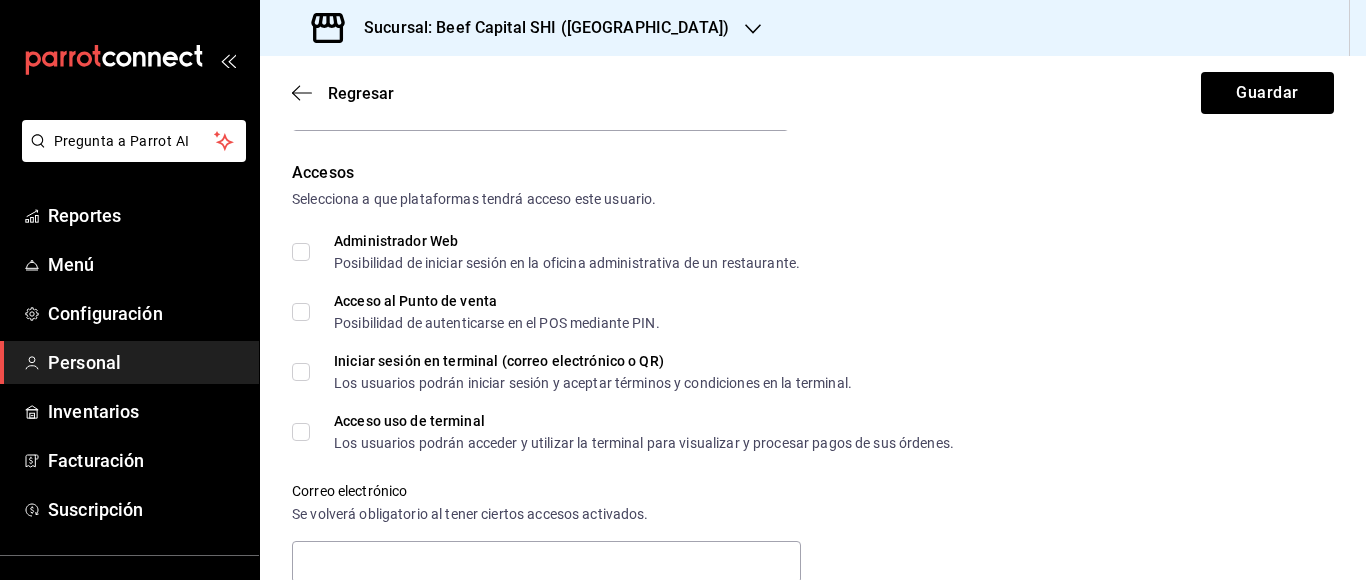 click on "Administrador Web Posibilidad de iniciar sesión en la oficina administrativa de un restaurante." at bounding box center (546, 252) 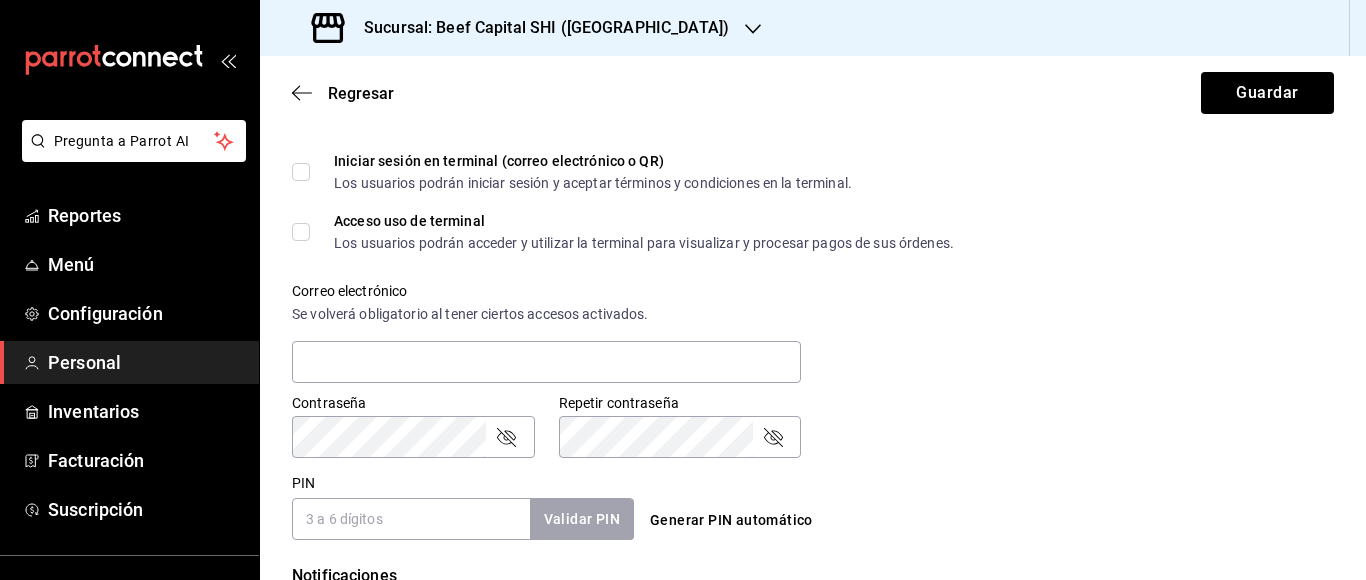 scroll, scrollTop: 700, scrollLeft: 0, axis: vertical 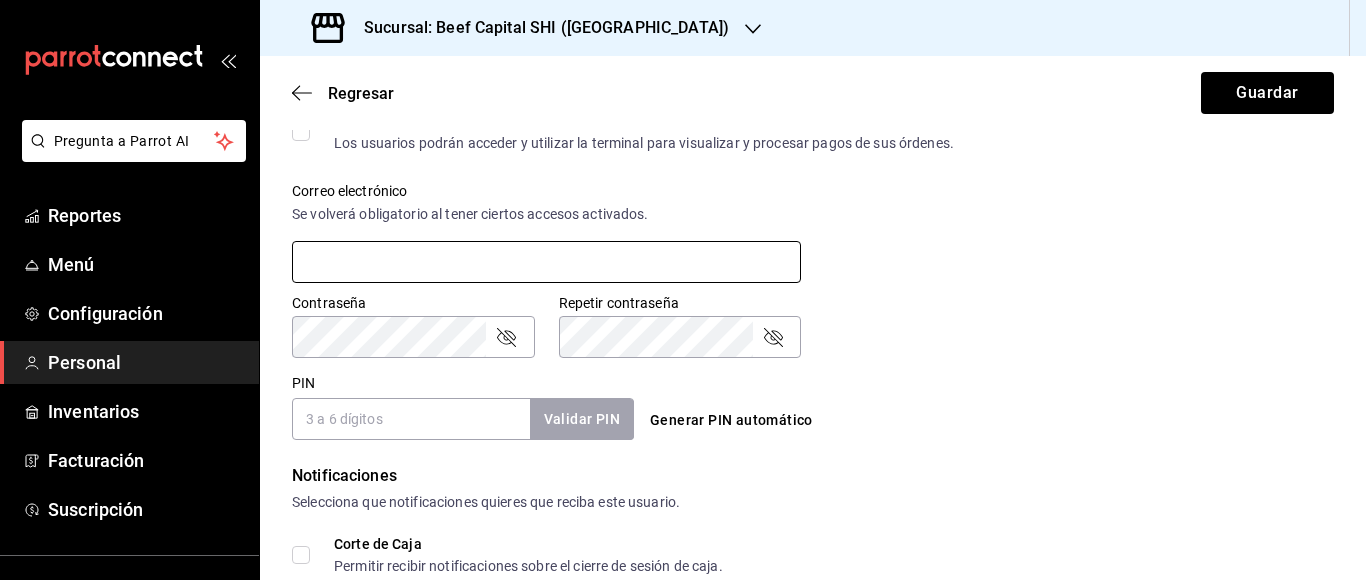 click at bounding box center [546, 262] 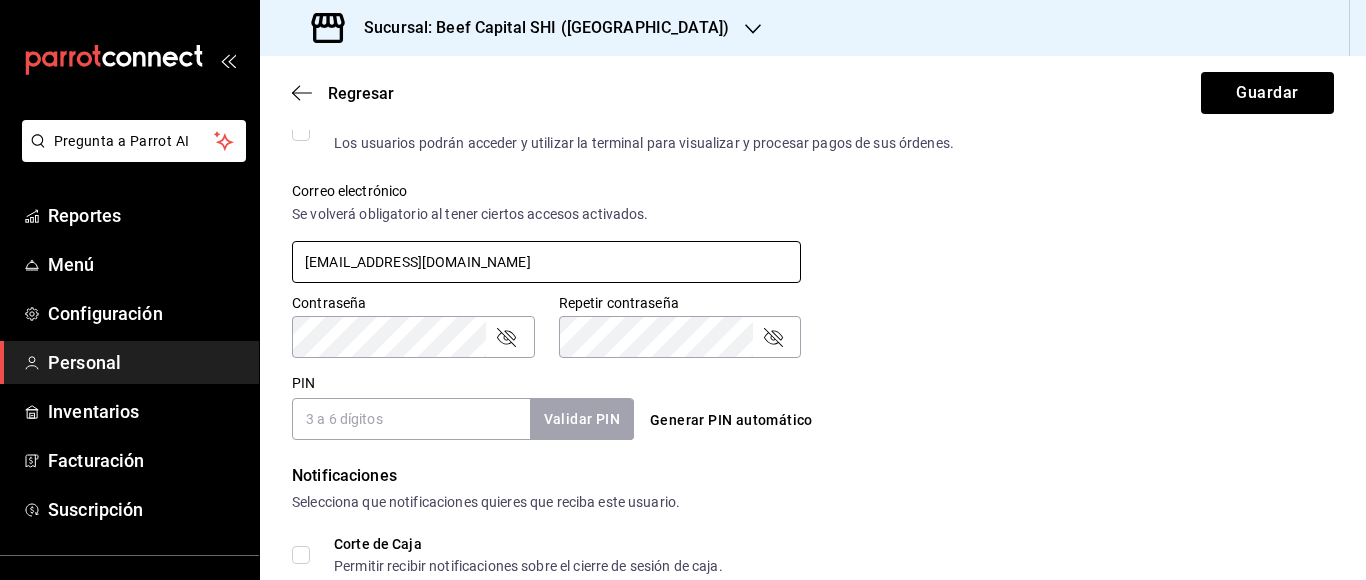 type on "[EMAIL_ADDRESS][DOMAIN_NAME]" 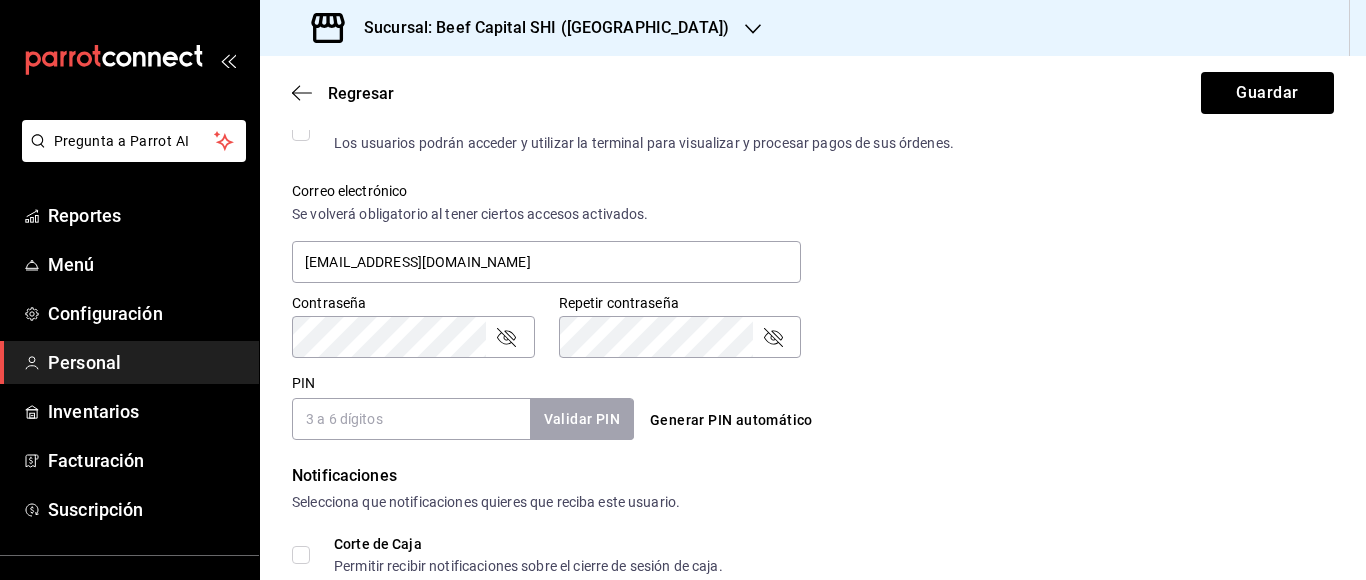 click 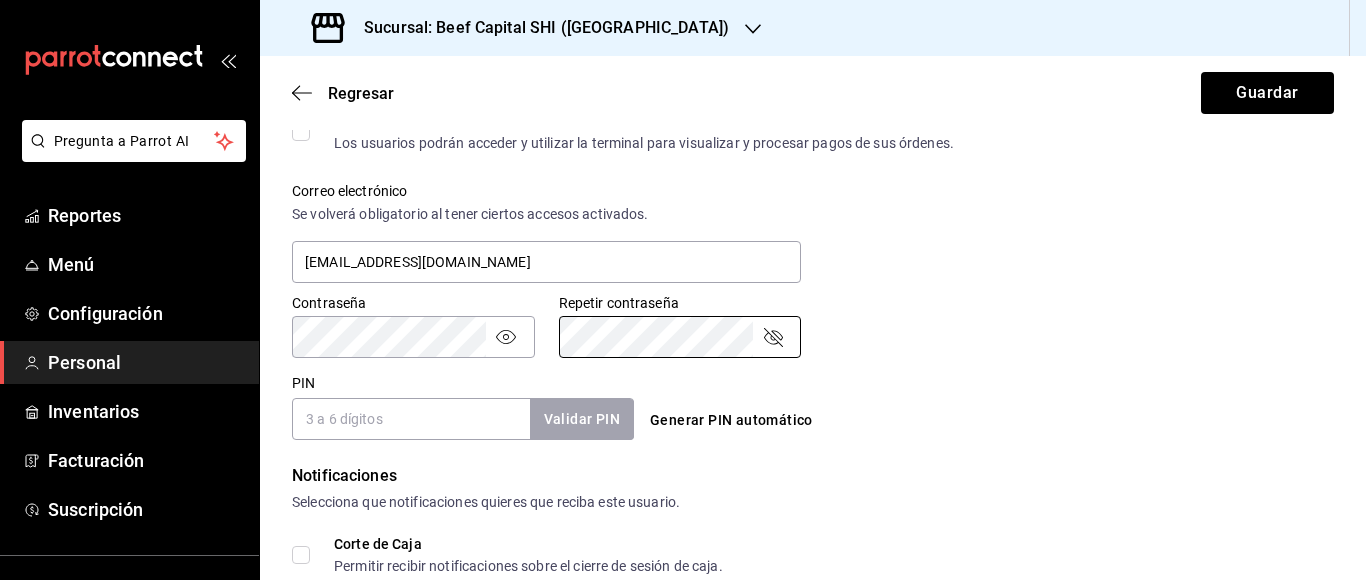 click on "PIN" at bounding box center (411, 419) 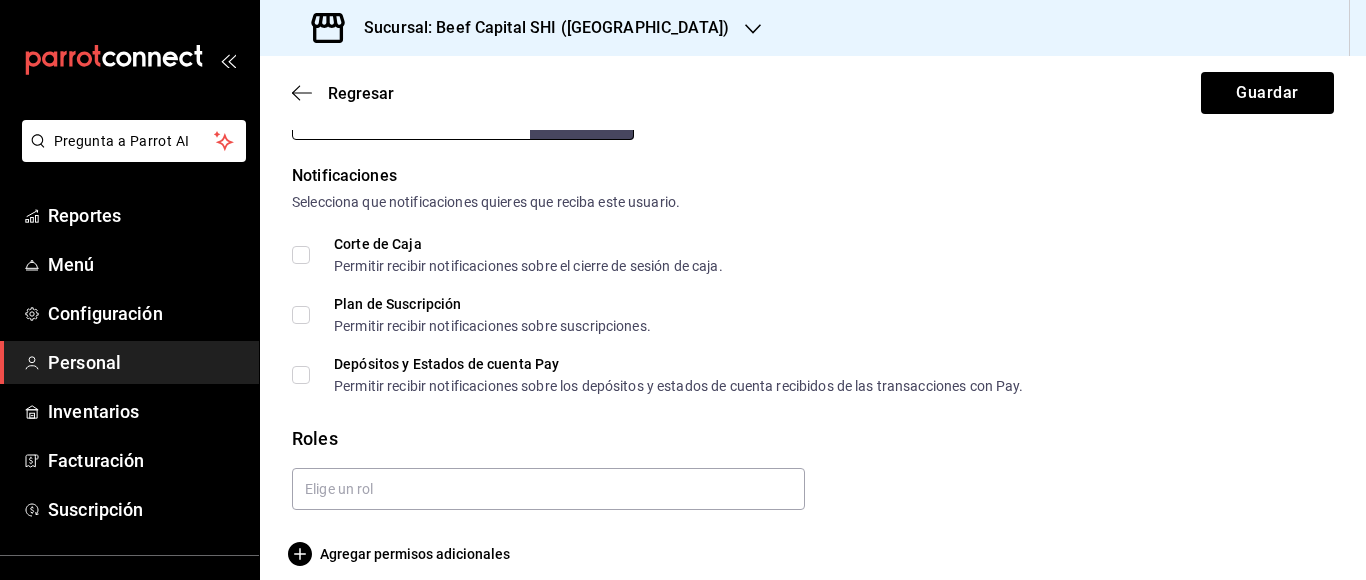scroll, scrollTop: 1018, scrollLeft: 0, axis: vertical 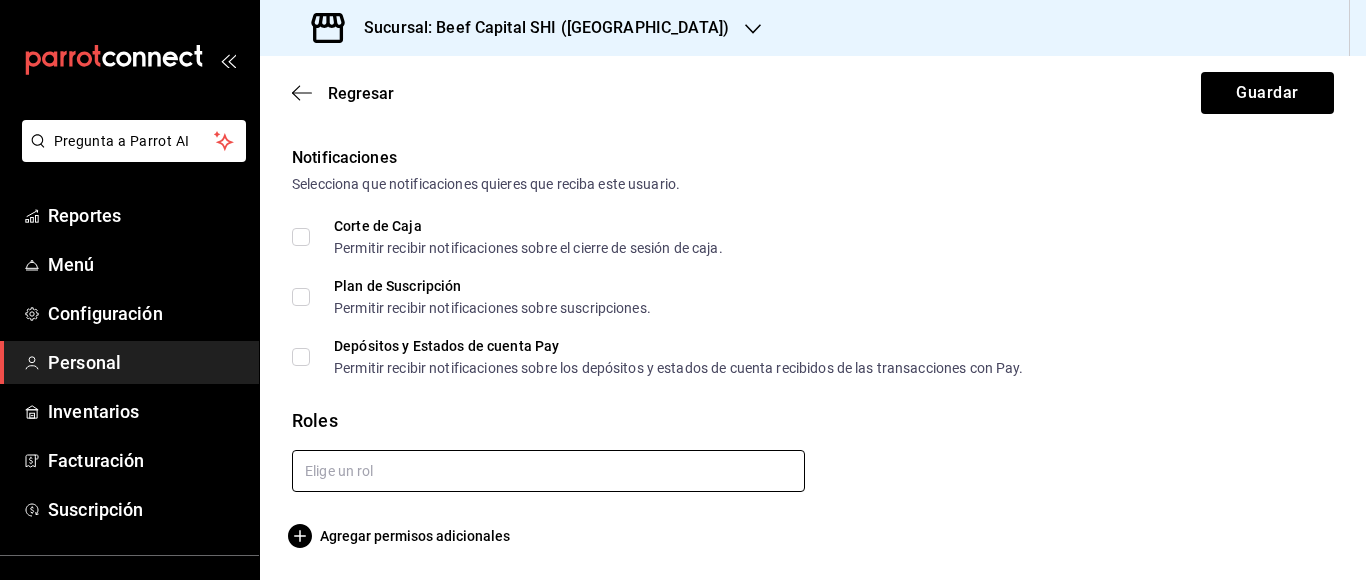 type on "1907" 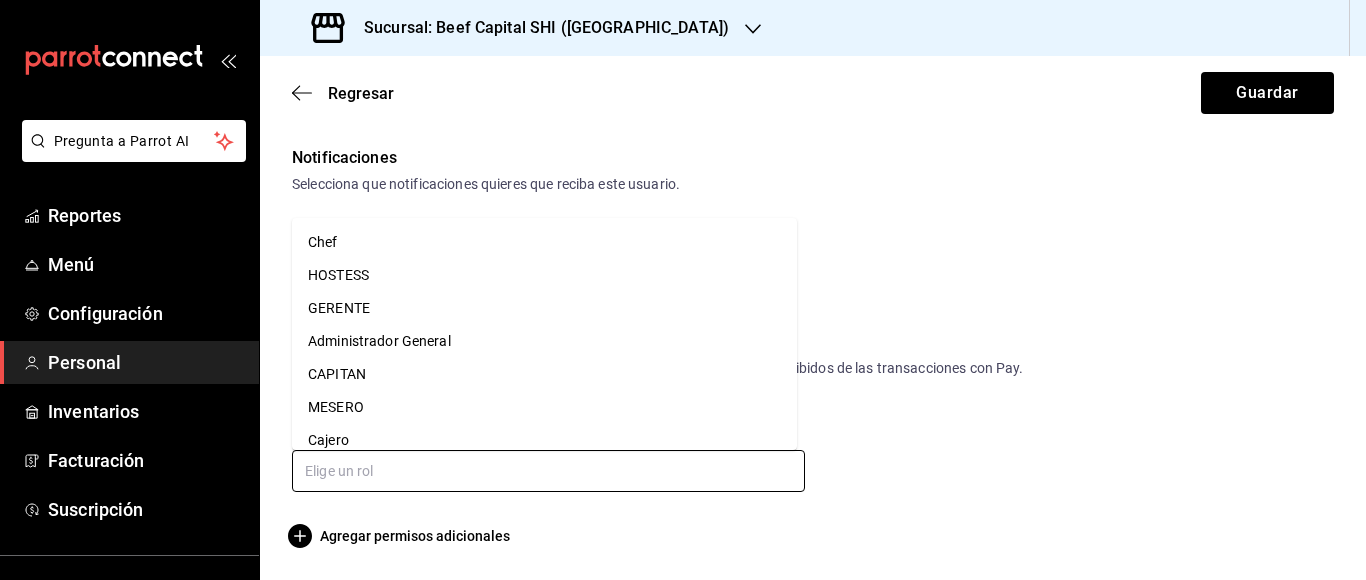 click on "Chef" at bounding box center [544, 242] 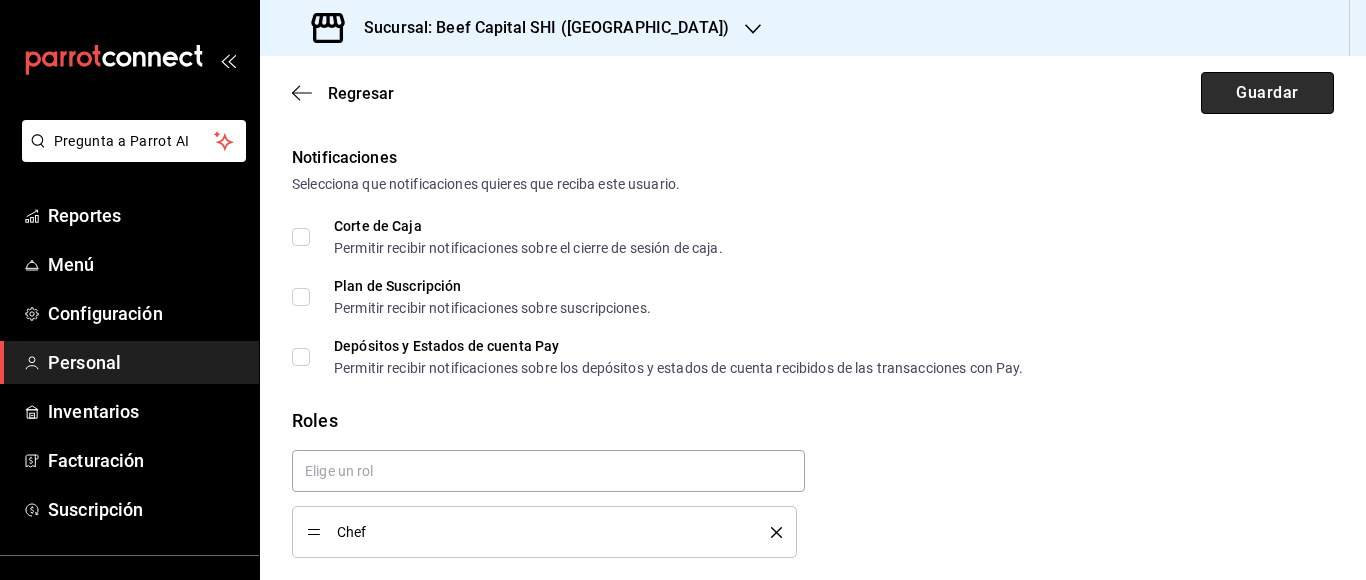 click on "Guardar" at bounding box center [1267, 93] 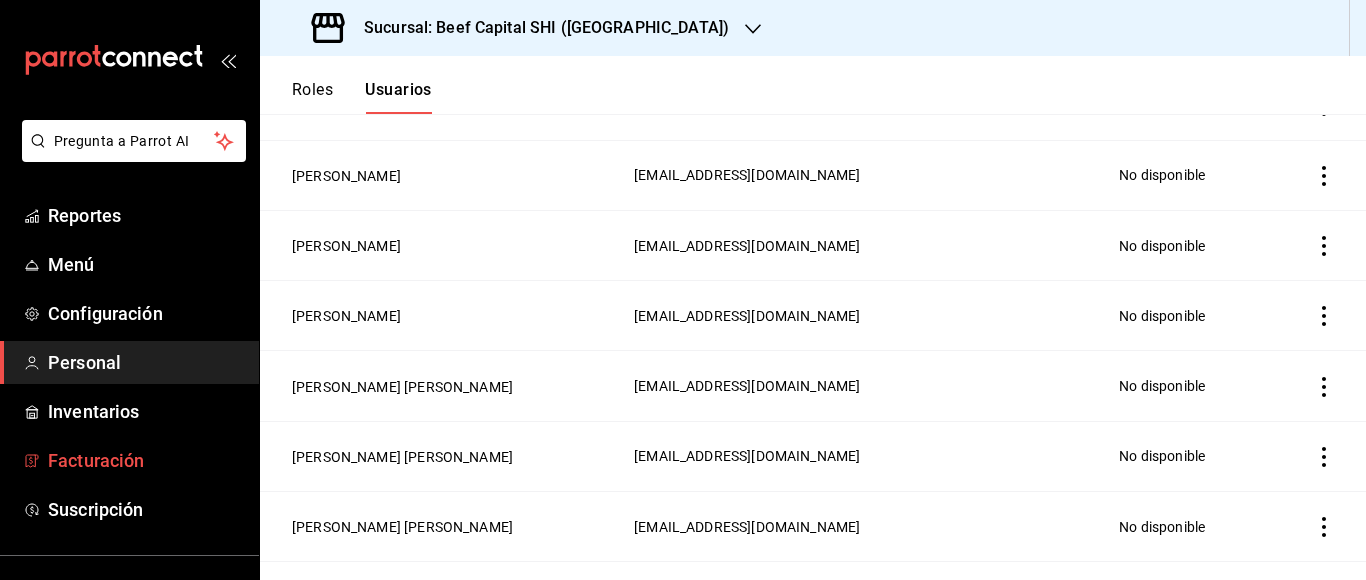 scroll, scrollTop: 1088, scrollLeft: 0, axis: vertical 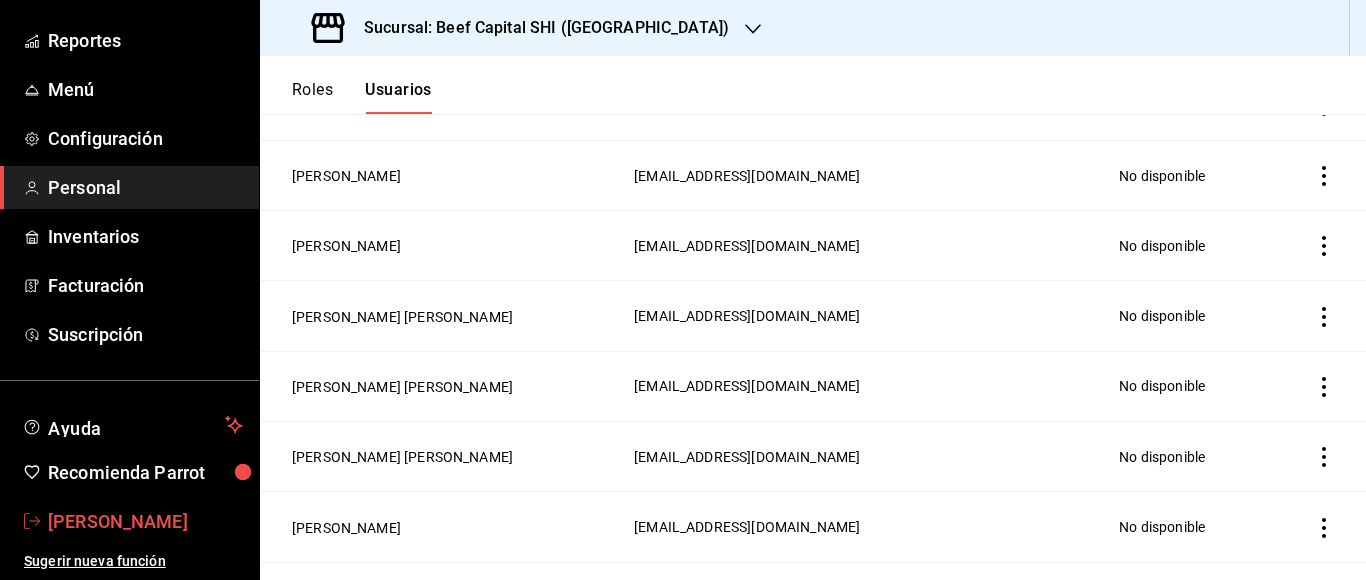 click on "[PERSON_NAME]" at bounding box center (129, 521) 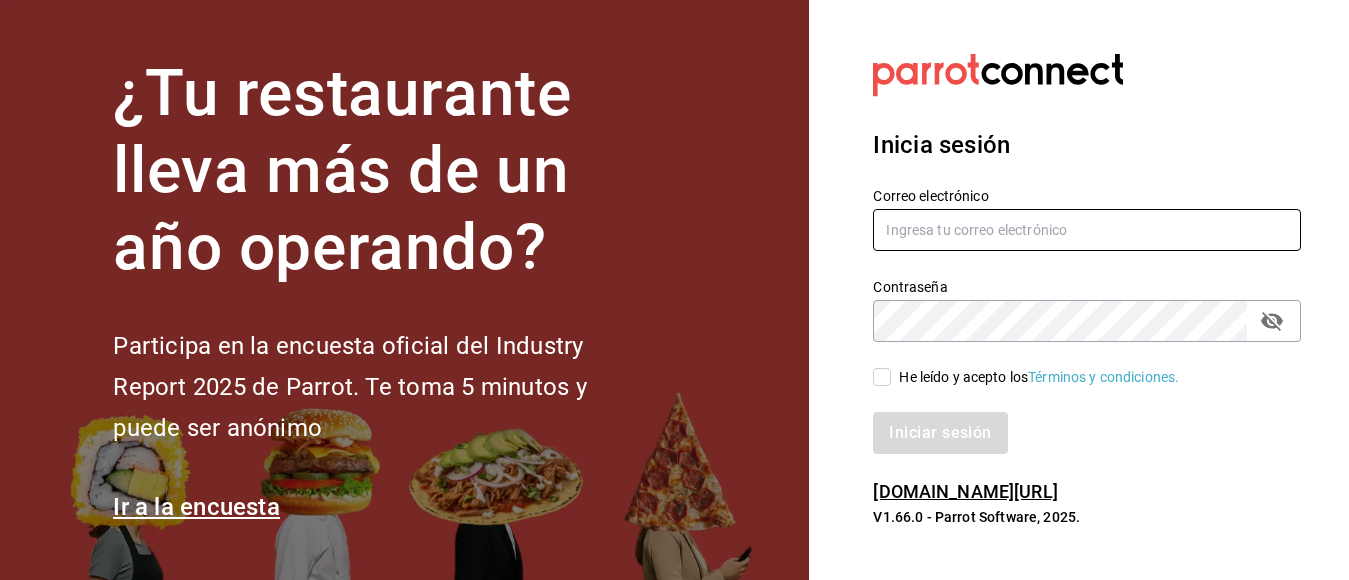 click at bounding box center (1087, 230) 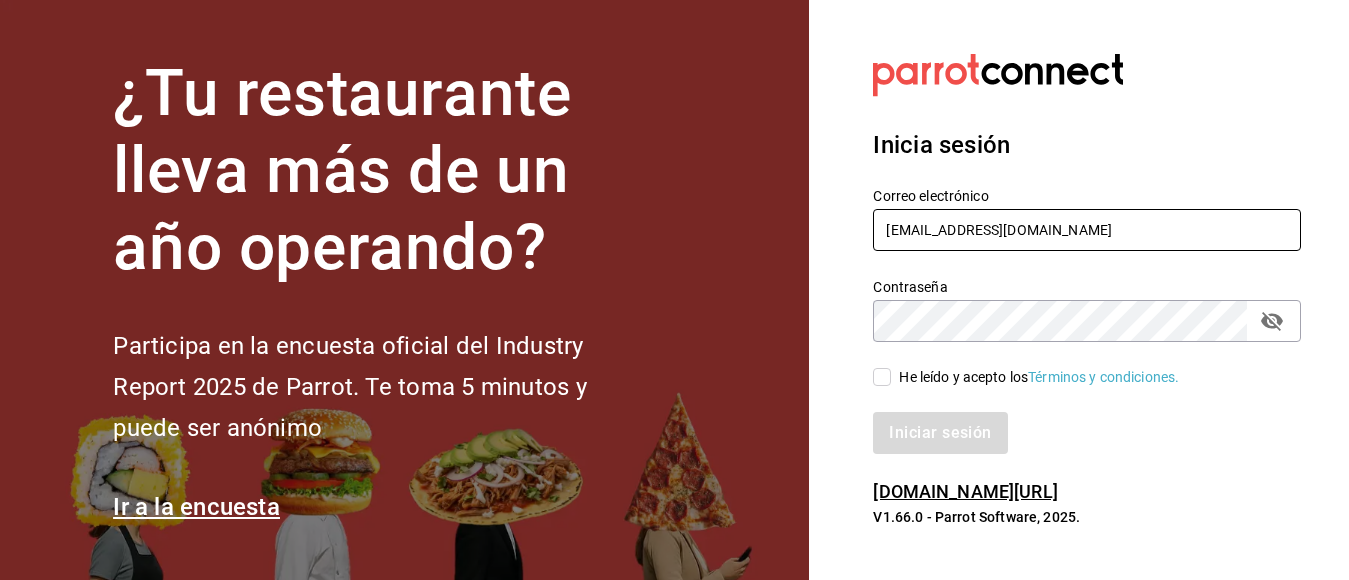 type on "[EMAIL_ADDRESS][DOMAIN_NAME]" 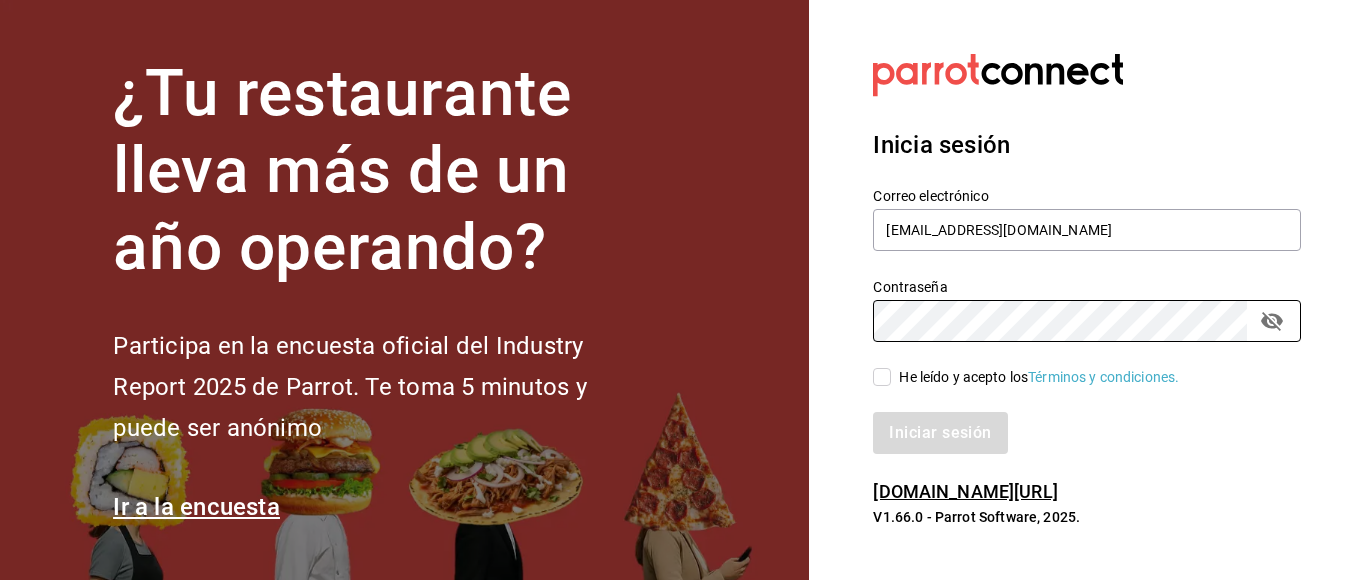 click on "He leído y acepto los  Términos y condiciones." at bounding box center [882, 377] 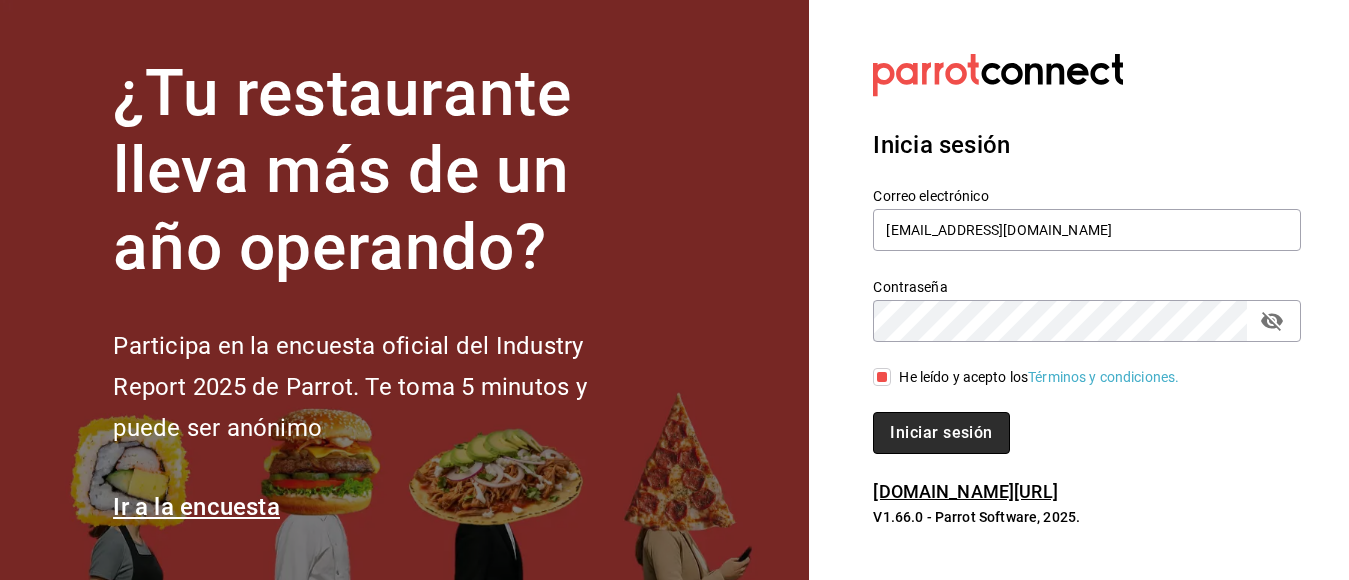 click on "Iniciar sesión" at bounding box center [941, 433] 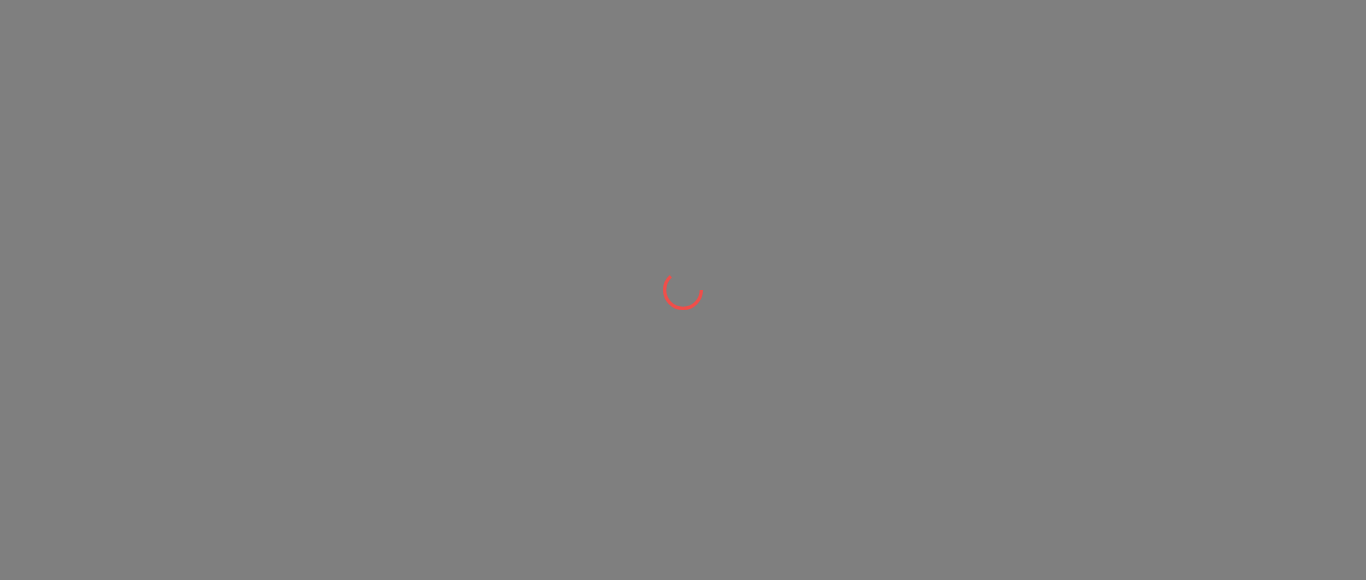 scroll, scrollTop: 0, scrollLeft: 0, axis: both 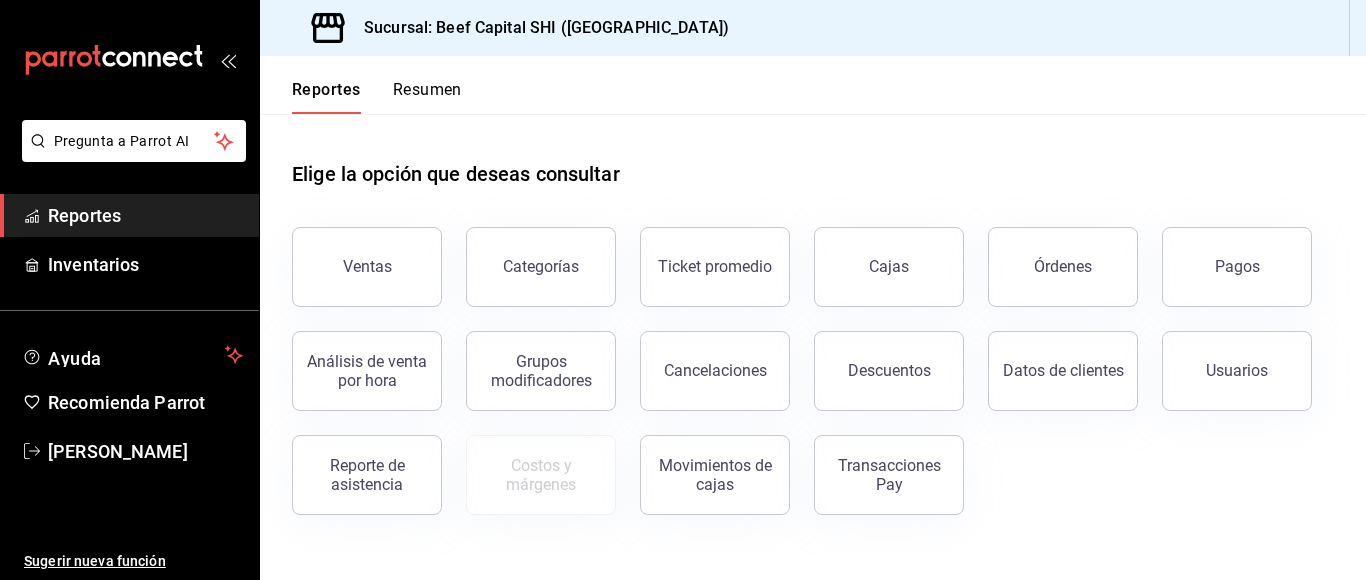 click on "Ventas" at bounding box center [367, 267] 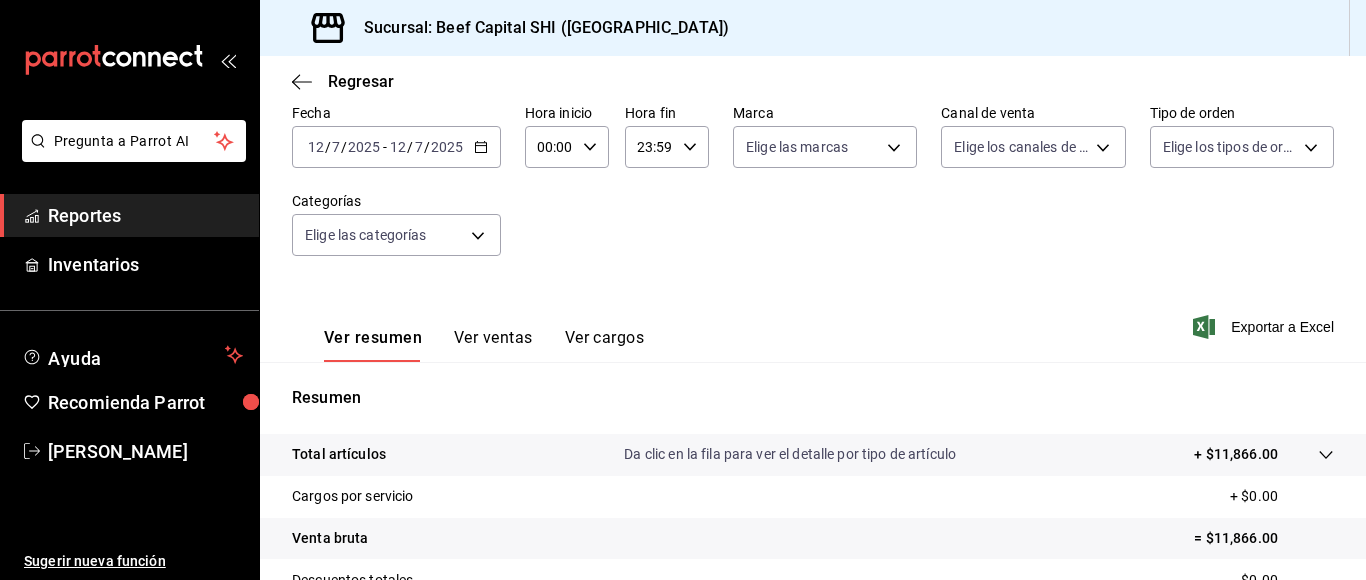 scroll, scrollTop: 200, scrollLeft: 0, axis: vertical 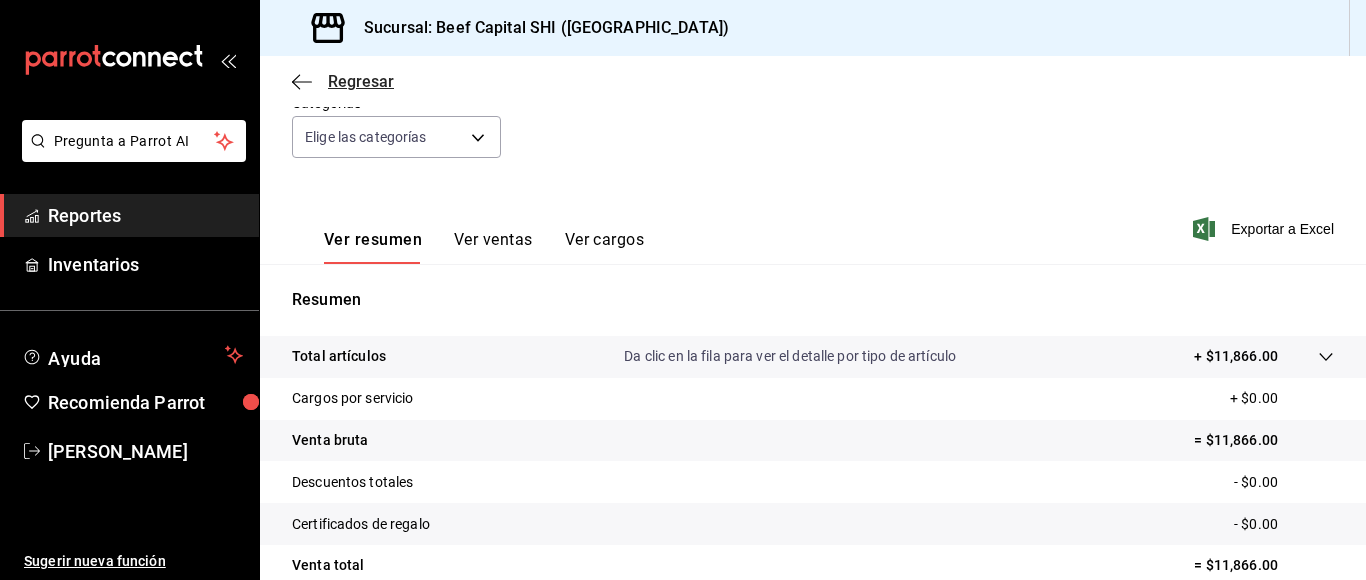 click on "Regresar" at bounding box center (361, 81) 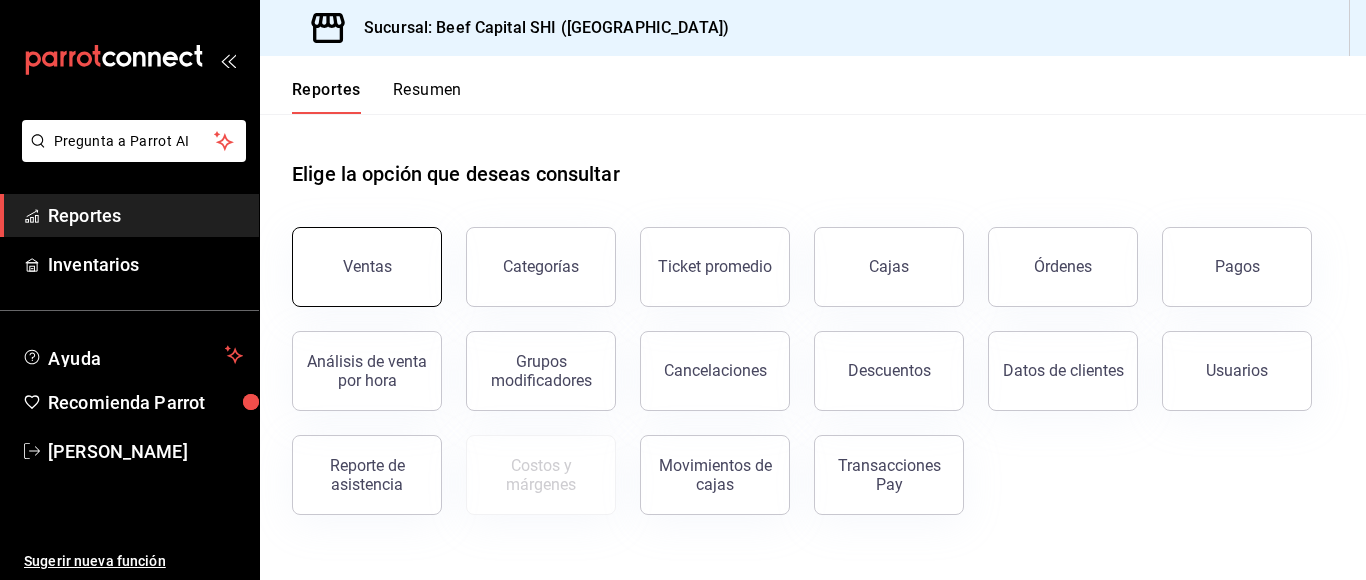 click on "Ventas" at bounding box center (367, 267) 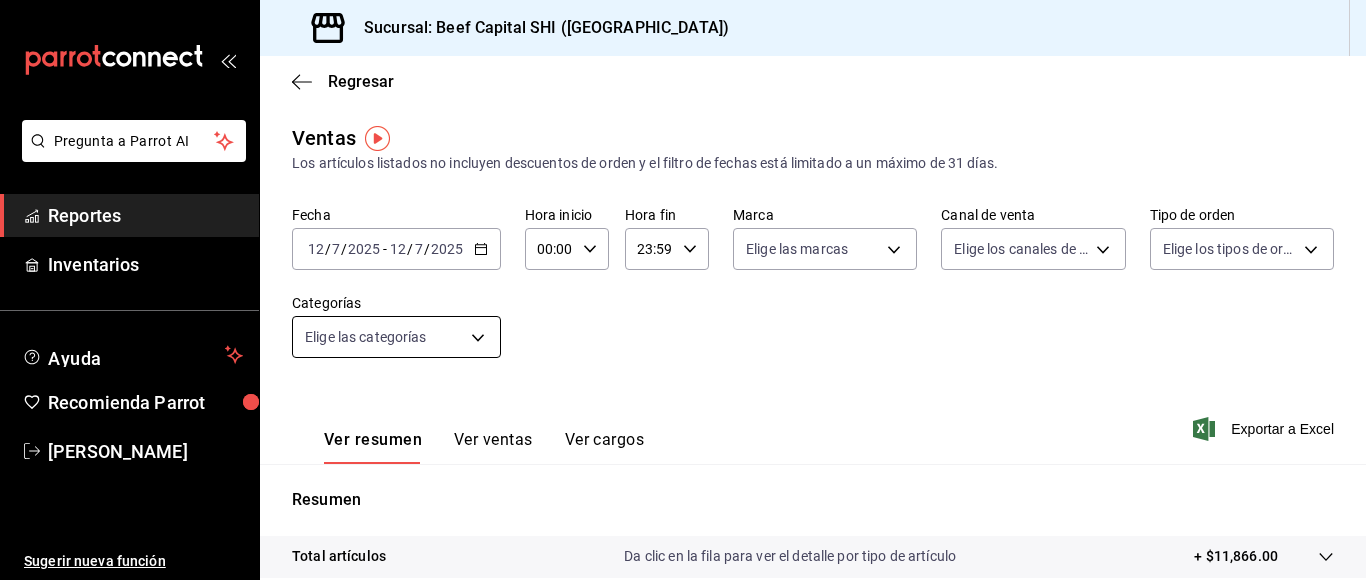 click on "Pregunta a Parrot AI Reportes   Inventarios   Ayuda Recomienda Parrot   Delia Carrizal   Sugerir nueva función   Sucursal: Beef Capital SHI (Irapuato) Regresar Ventas Los artículos listados no incluyen descuentos de orden y el filtro de fechas está limitado a un máximo de 31 días. Fecha 2025-07-12 12 / 7 / 2025 - 2025-07-12 12 / 7 / 2025 Hora inicio 00:00 Hora inicio Hora fin 23:59 Hora fin Marca Elige las marcas Canal de venta Elige los canales de venta Tipo de orden Elige los tipos de orden Categorías Elige las categorías Ver resumen Ver ventas Ver cargos Exportar a Excel Resumen Total artículos Da clic en la fila para ver el detalle por tipo de artículo + $11,866.00 Cargos por servicio + $0.00 Venta bruta = $11,866.00 Descuentos totales - $0.00 Certificados de regalo - $0.00 Venta total = $11,866.00 Impuestos - $1,636.69 Venta neta = $10,229.31 Pregunta a Parrot AI Reportes   Inventarios   Ayuda Recomienda Parrot   Delia Carrizal   Sugerir nueva función   Ver video tutorial Ir a video" at bounding box center [683, 290] 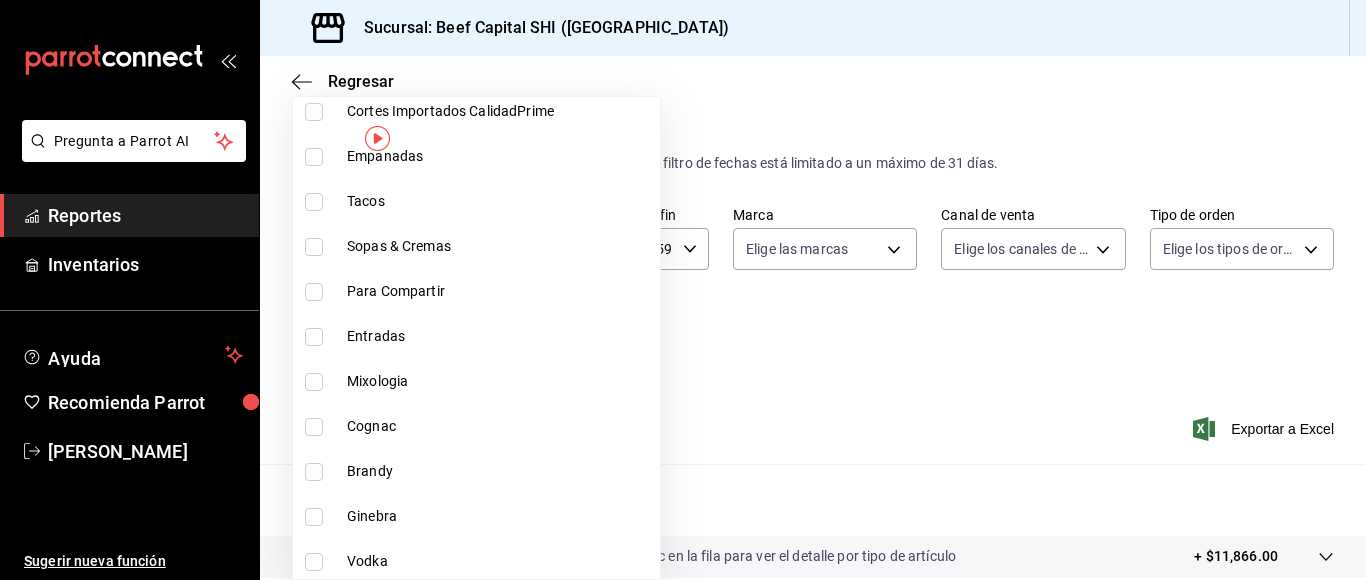 scroll, scrollTop: 1463, scrollLeft: 0, axis: vertical 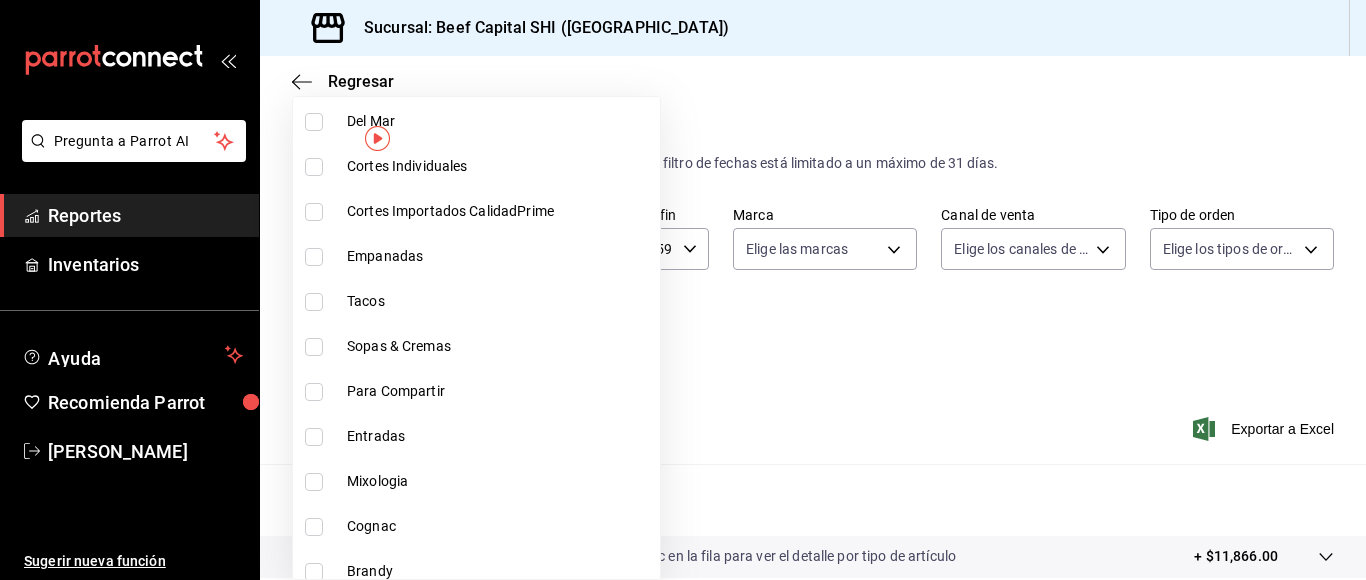 click on "Tacos" at bounding box center (476, 301) 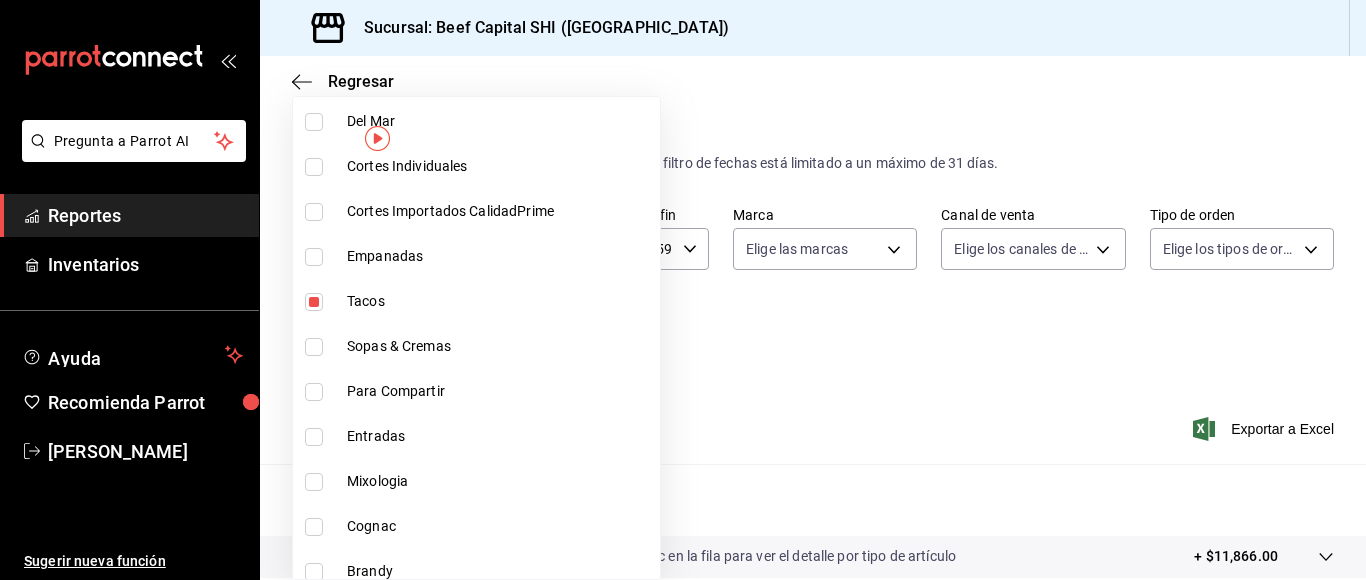 type on "8bd13a75-4f40-475c-b179-9618e0f04bf0" 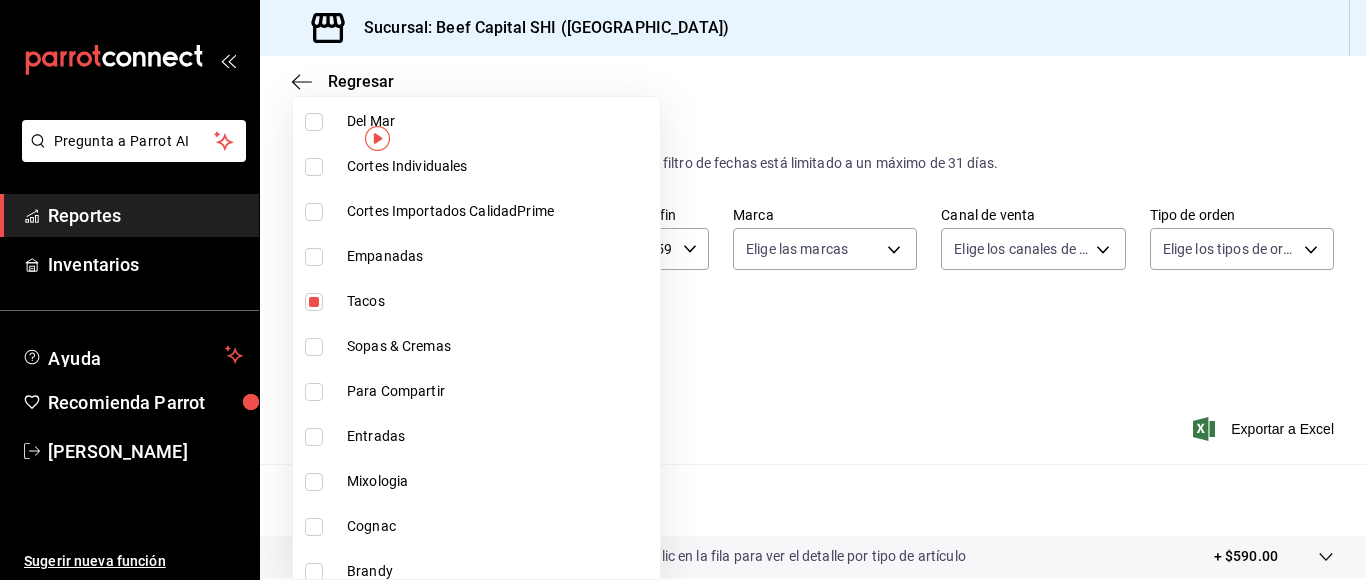click at bounding box center [683, 290] 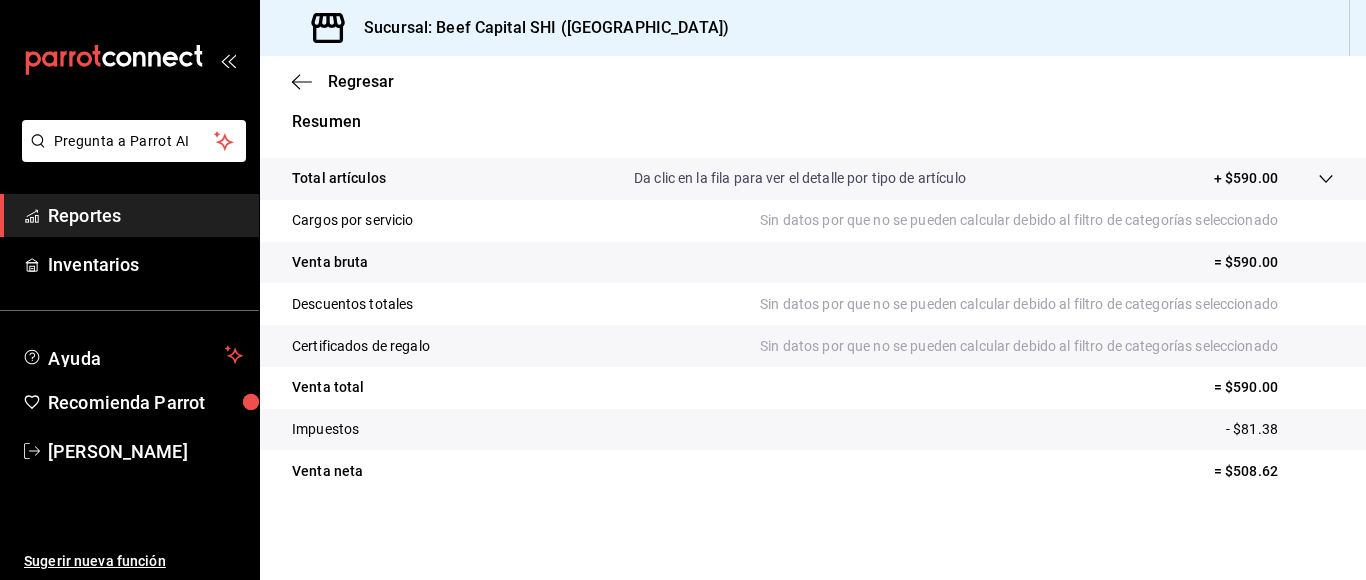 scroll, scrollTop: 278, scrollLeft: 0, axis: vertical 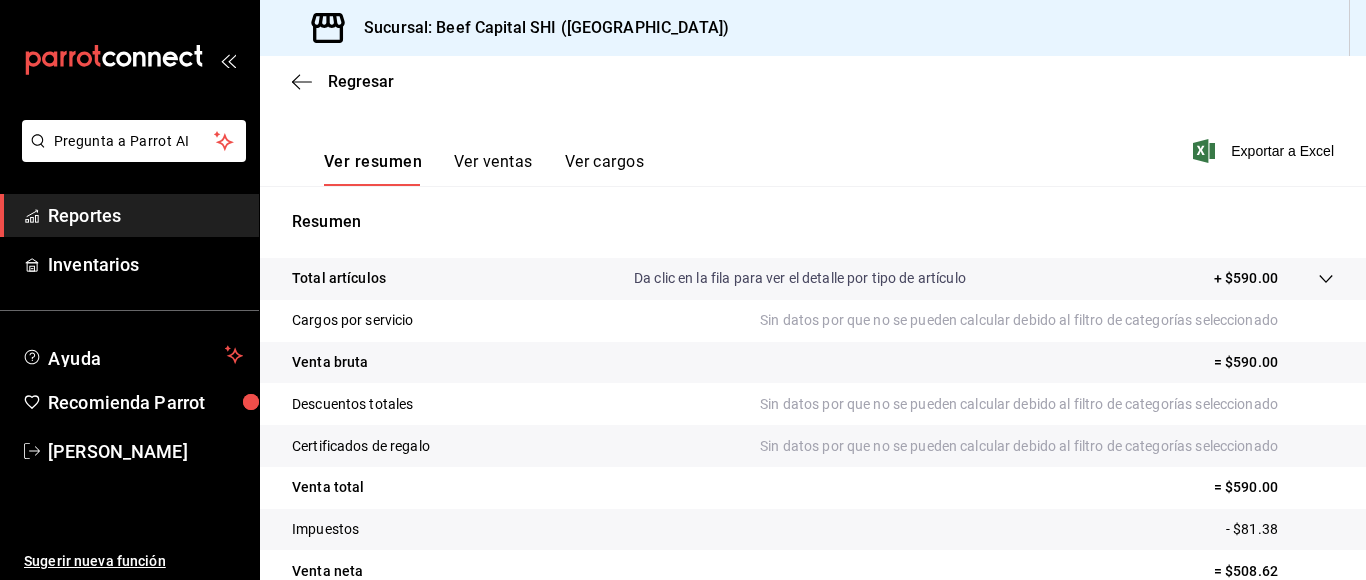 click on "Ver ventas" at bounding box center (493, 169) 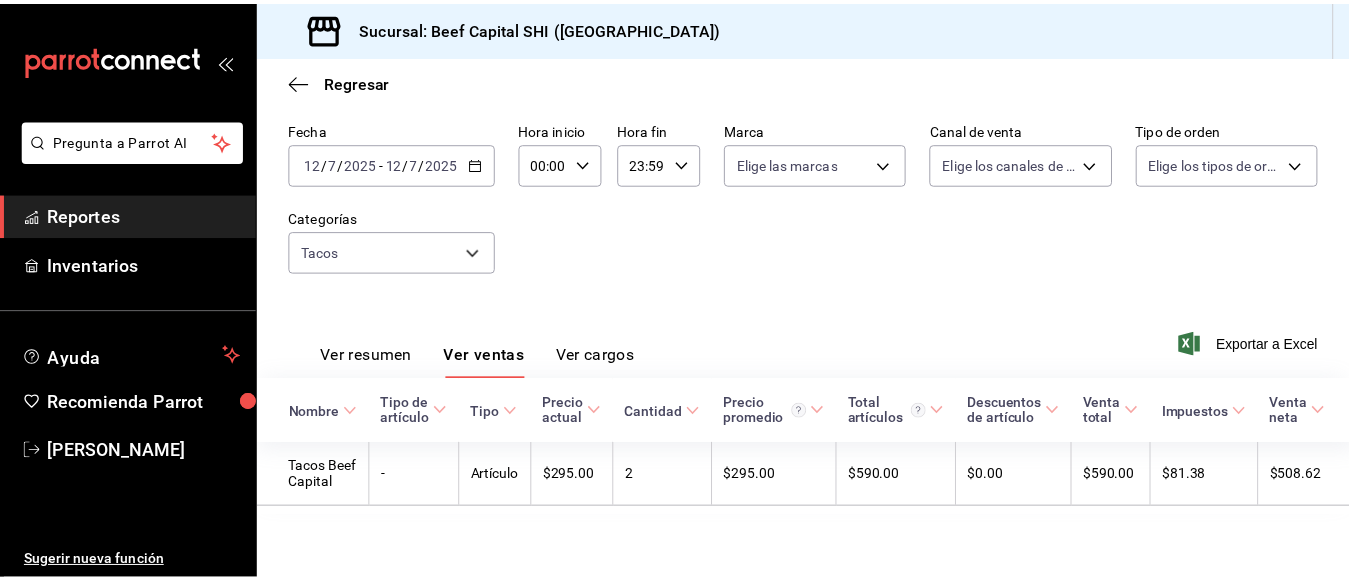 scroll, scrollTop: 123, scrollLeft: 0, axis: vertical 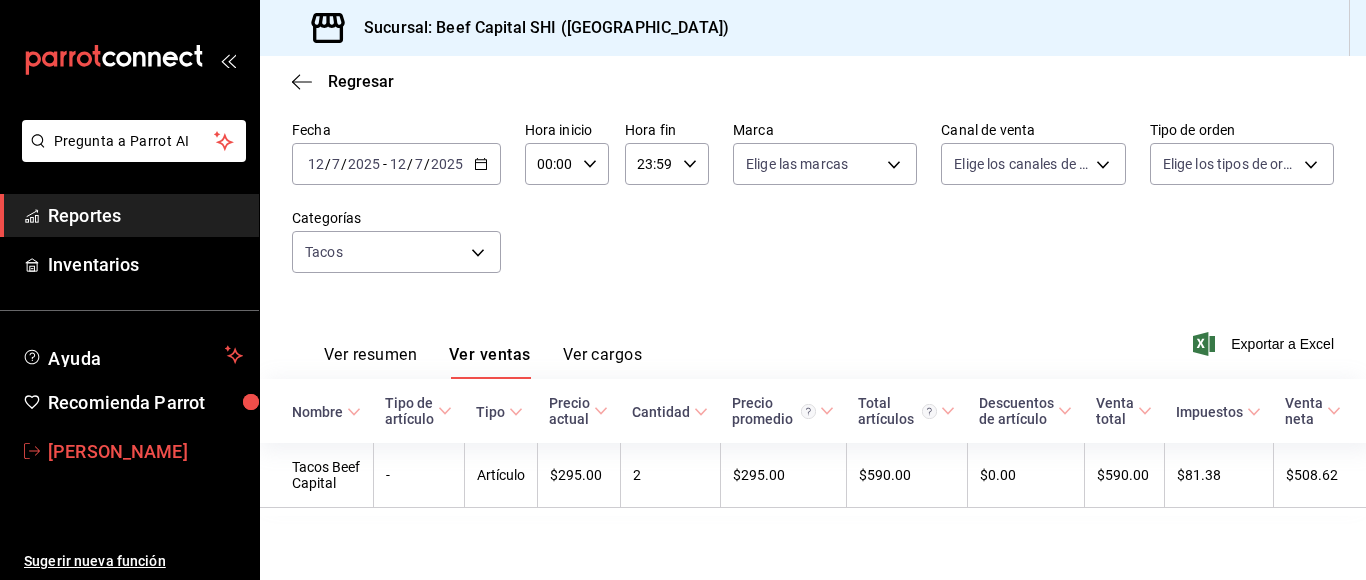 click on "[PERSON_NAME]" at bounding box center (145, 451) 